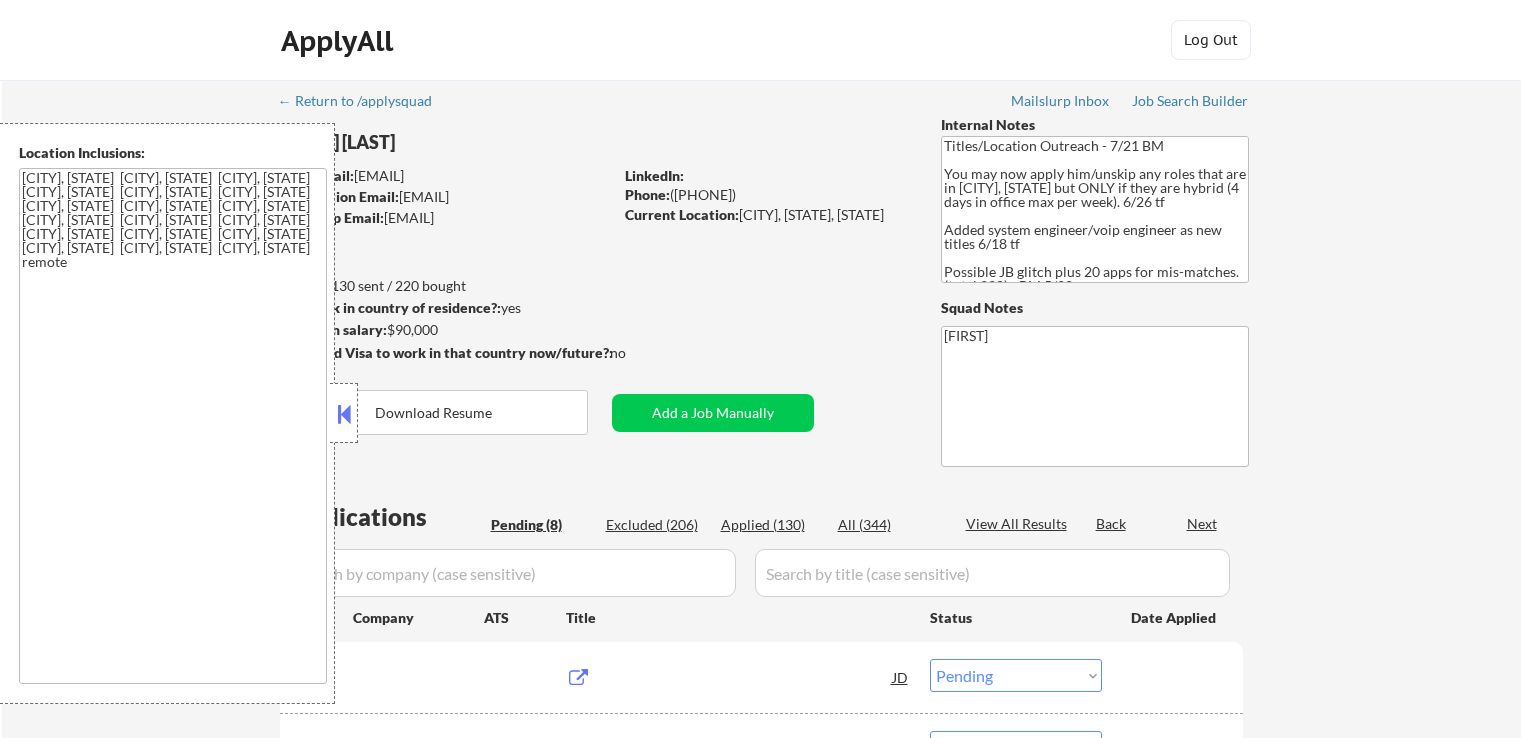 select on ""pending"" 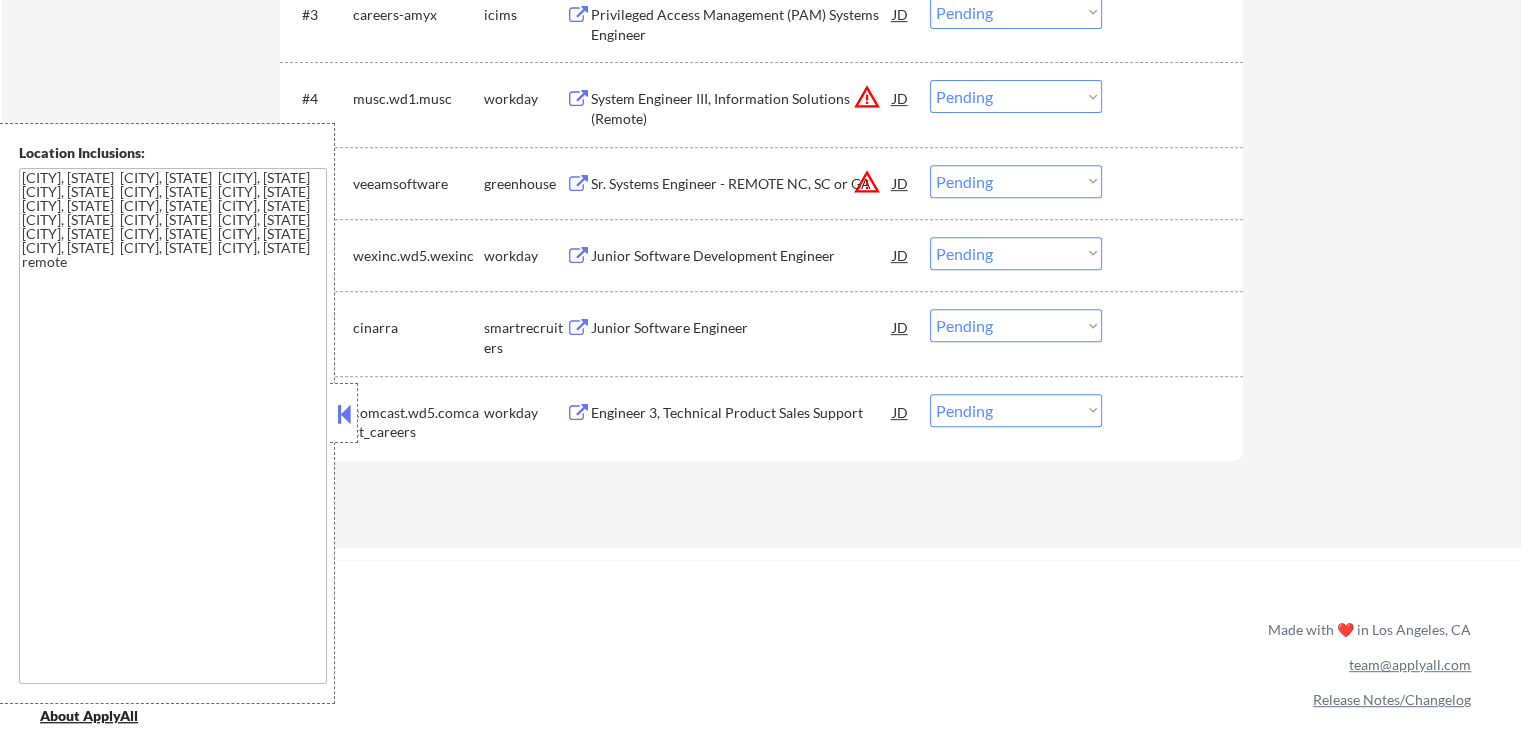 scroll, scrollTop: 900, scrollLeft: 0, axis: vertical 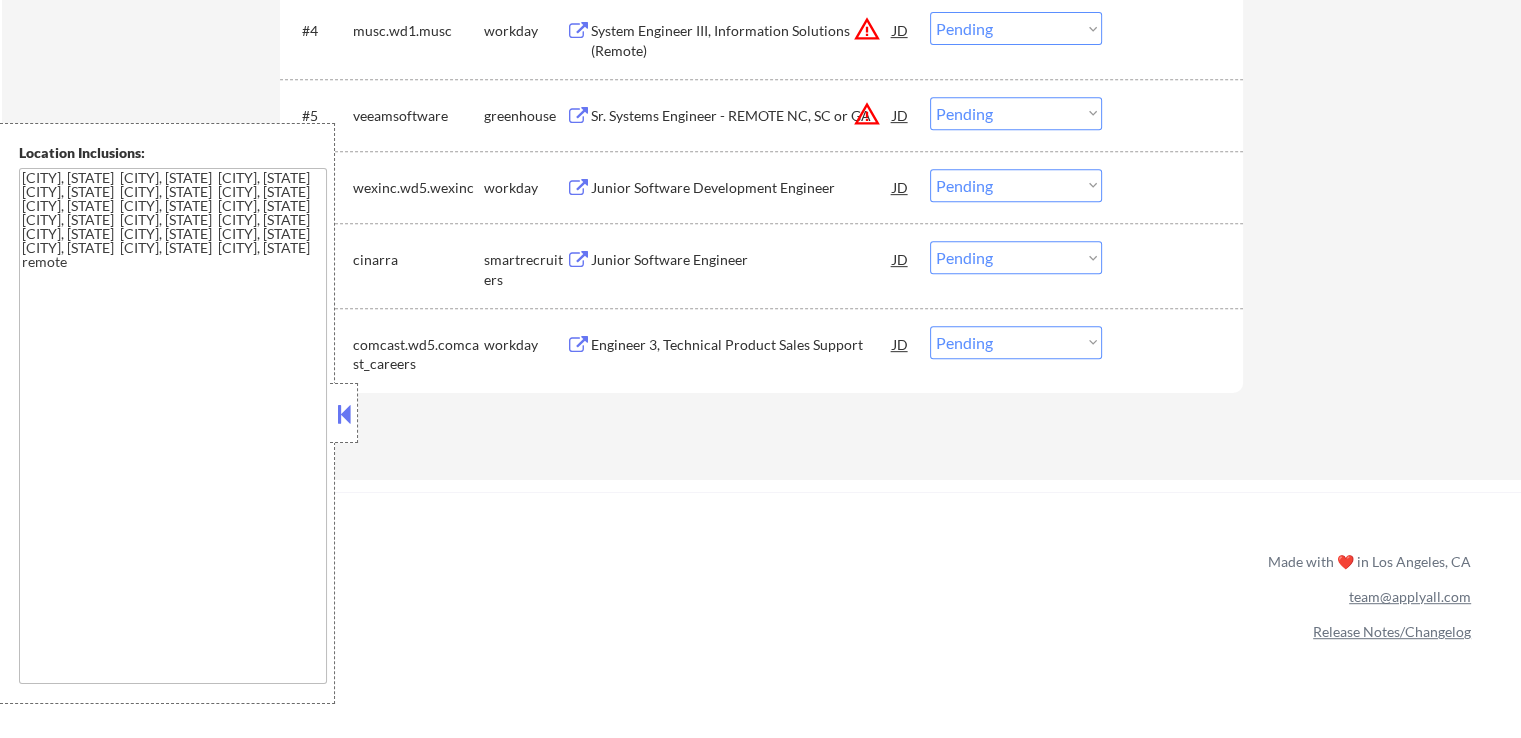 click on "Junior Software Engineer" at bounding box center (742, 260) 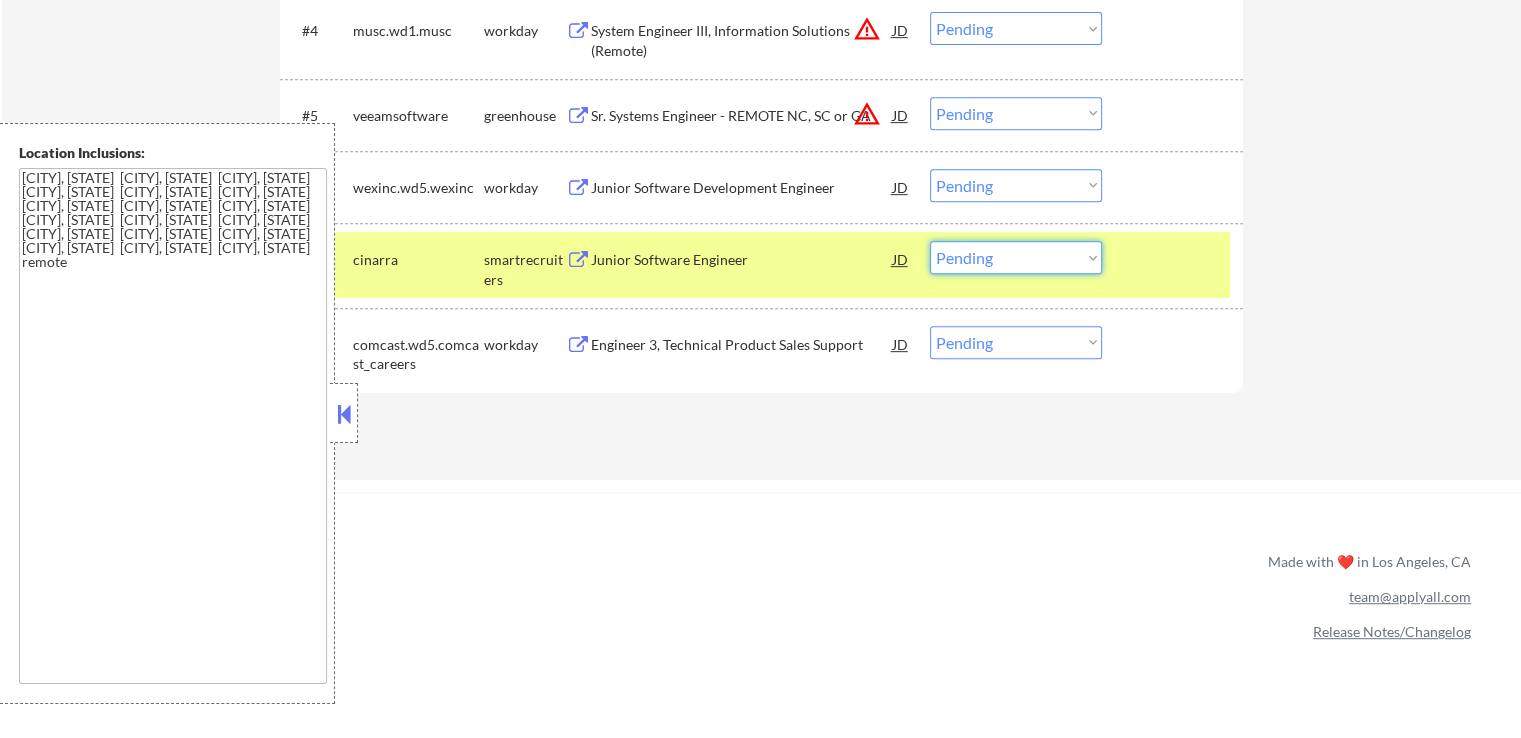 click on "Choose an option... Pending Applied Excluded (Questions) Excluded (Expired) Excluded (Location) Excluded (Bad Match) Excluded (Blocklist) Excluded (Salary) Excluded (Other)" at bounding box center (1016, 257) 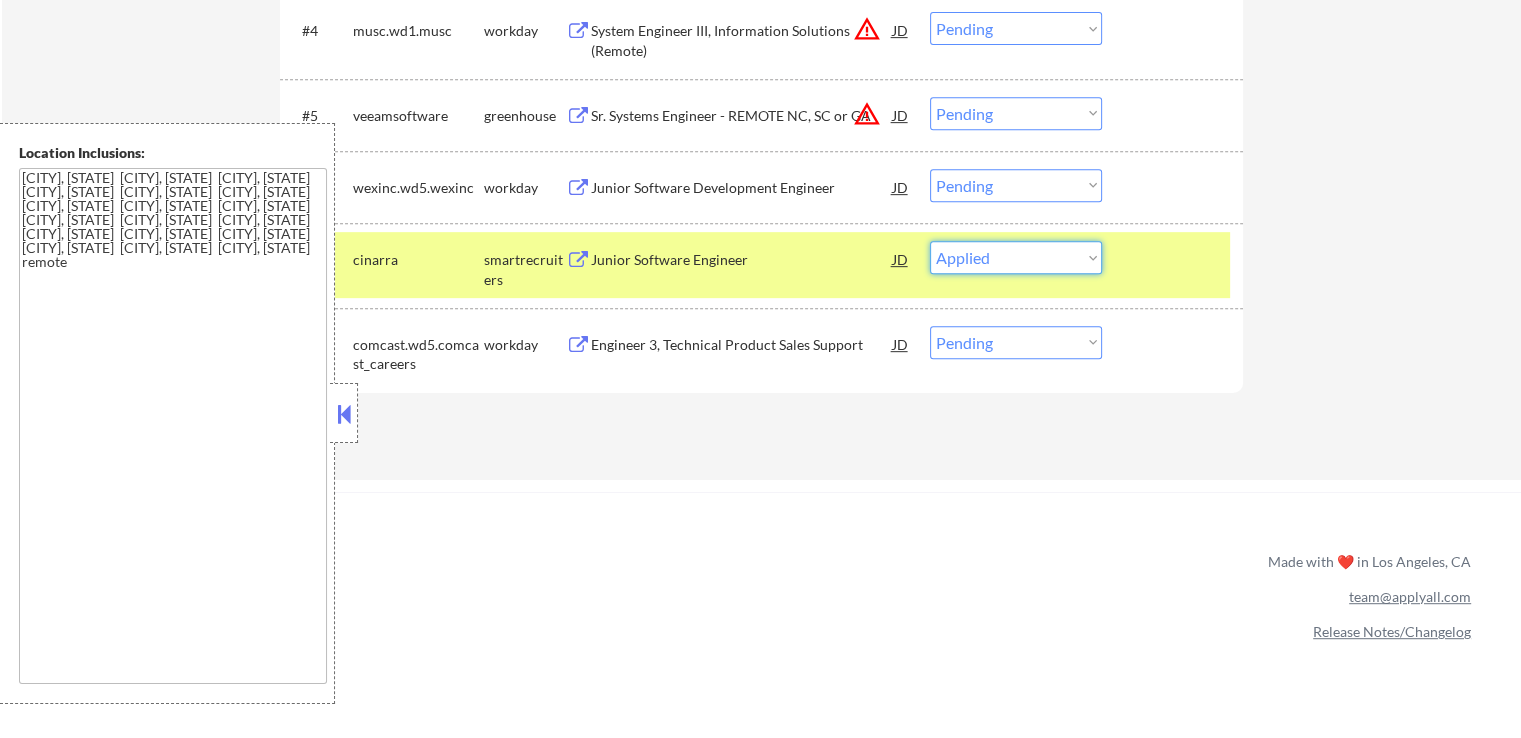 click on "Choose an option... Pending Applied Excluded (Questions) Excluded (Expired) Excluded (Location) Excluded (Bad Match) Excluded (Blocklist) Excluded (Salary) Excluded (Other)" at bounding box center [1016, 257] 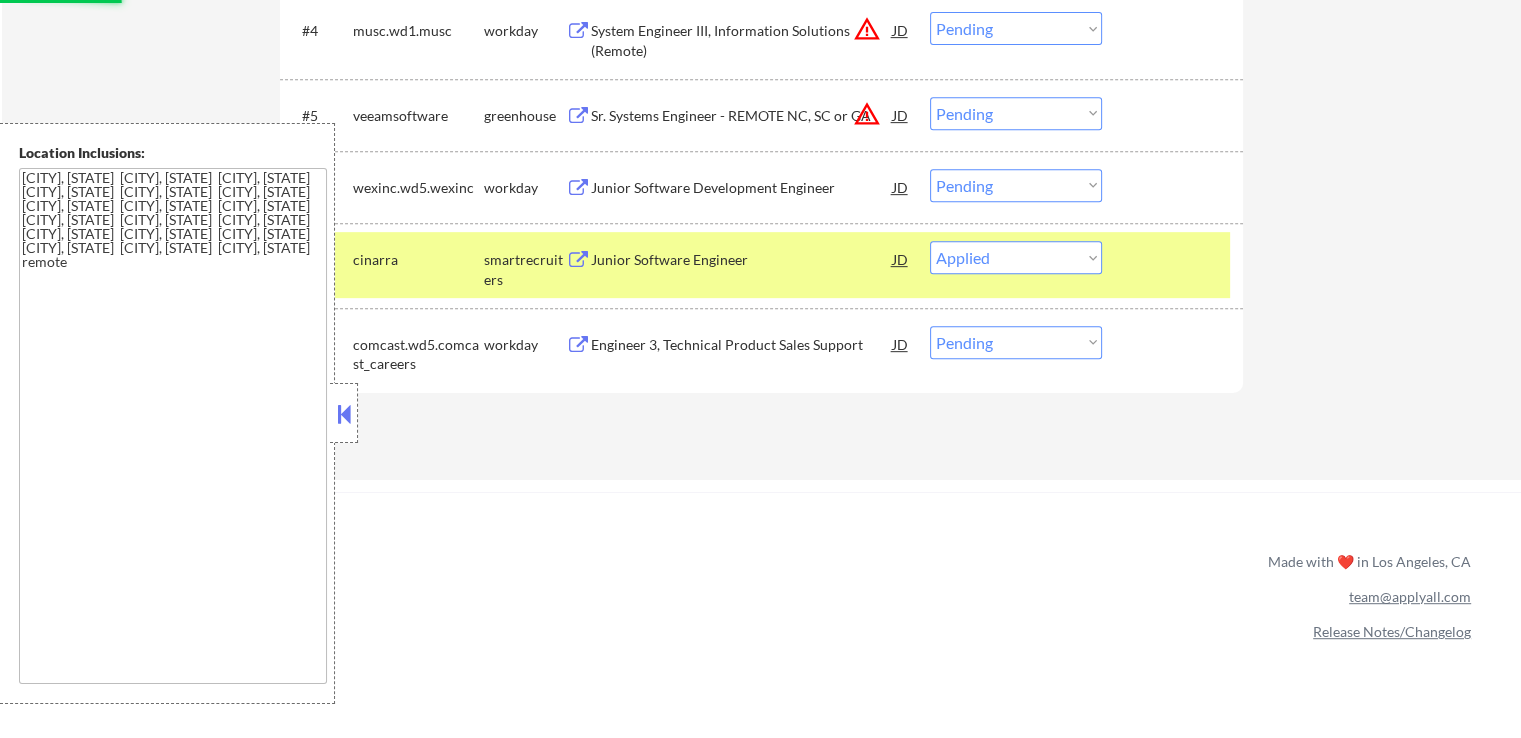 select on ""pending"" 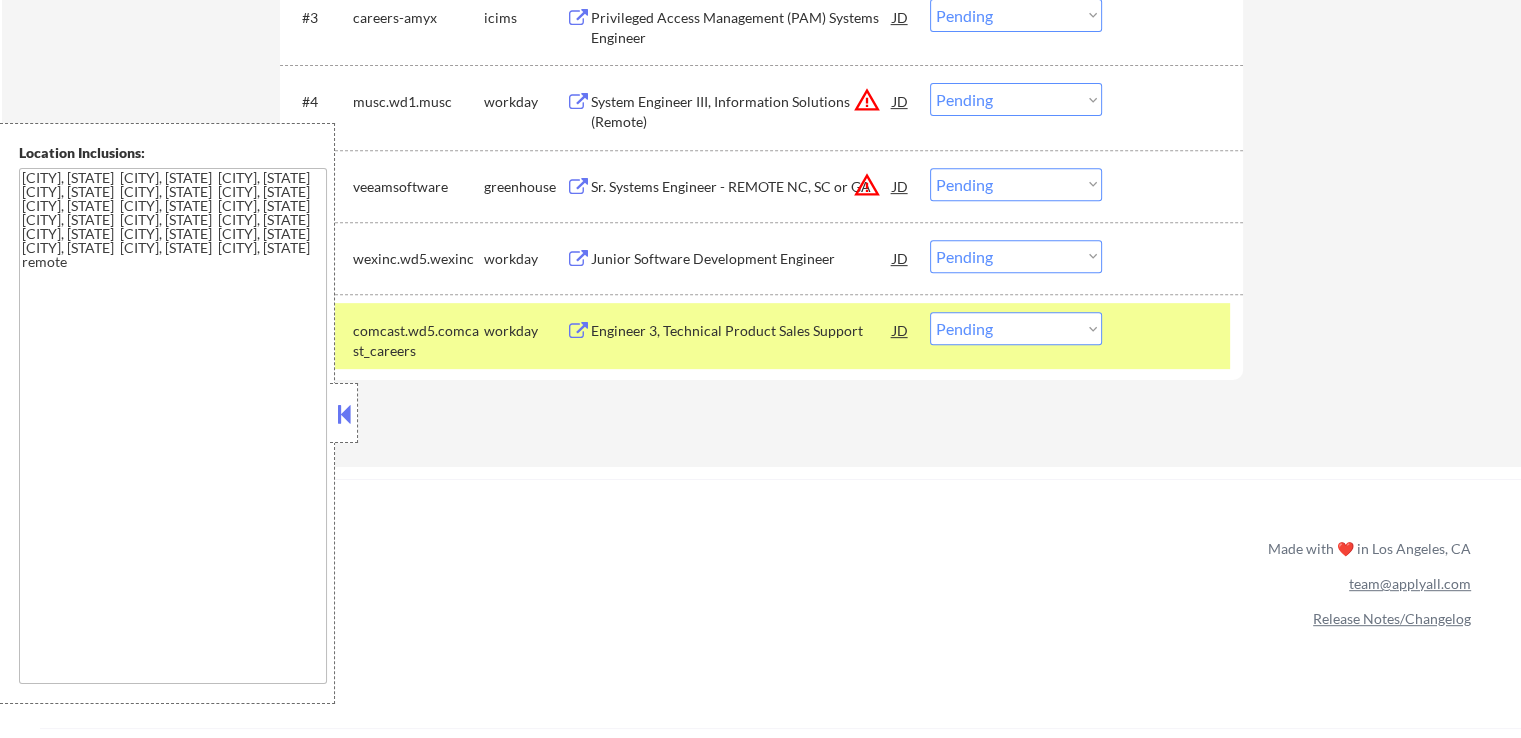 scroll, scrollTop: 800, scrollLeft: 0, axis: vertical 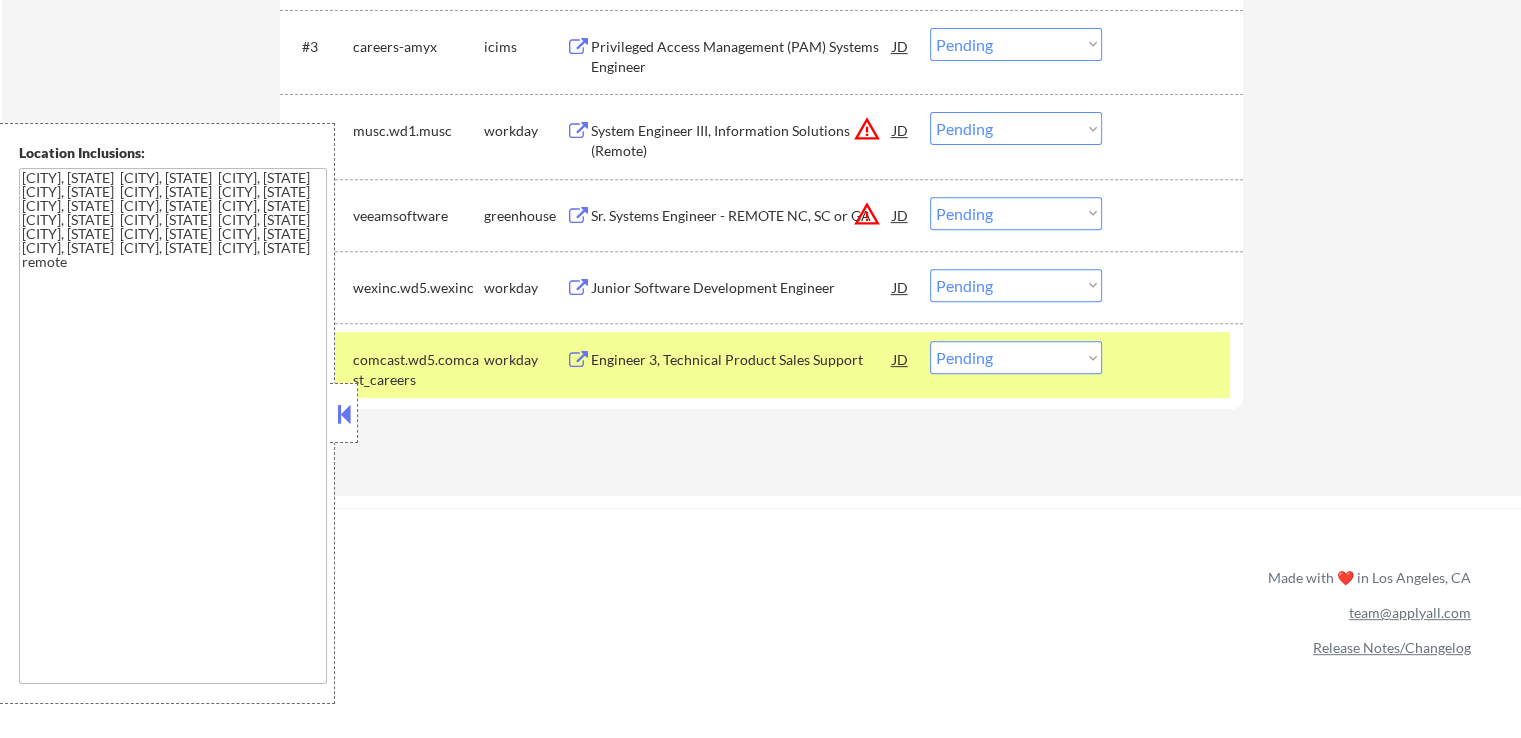 click on "Sr. Systems Engineer - REMOTE NC, SC or GA" at bounding box center (742, 216) 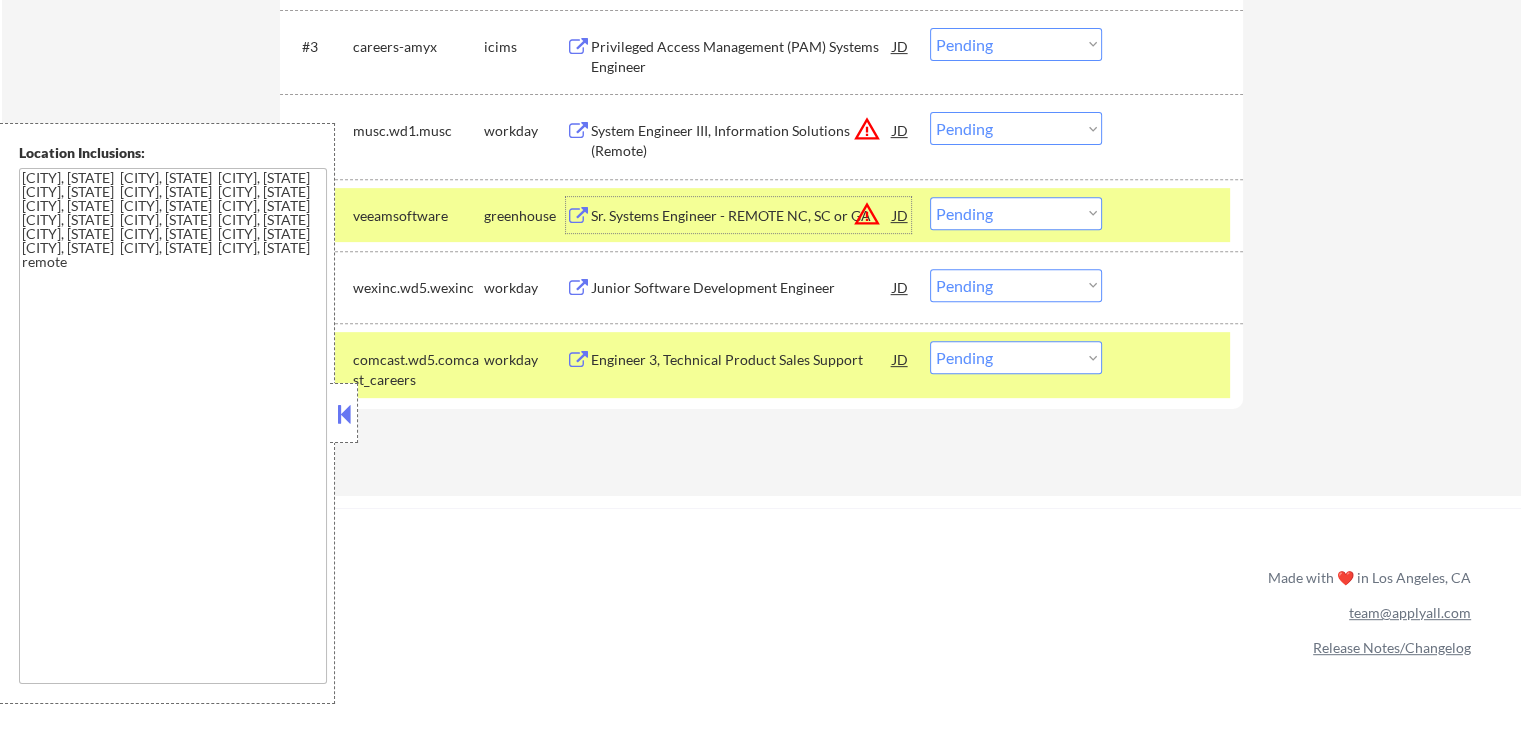 click on "Choose an option... Pending Applied Excluded (Questions) Excluded (Expired) Excluded (Location) Excluded (Bad Match) Excluded (Blocklist) Excluded (Salary) Excluded (Other)" at bounding box center (1016, 213) 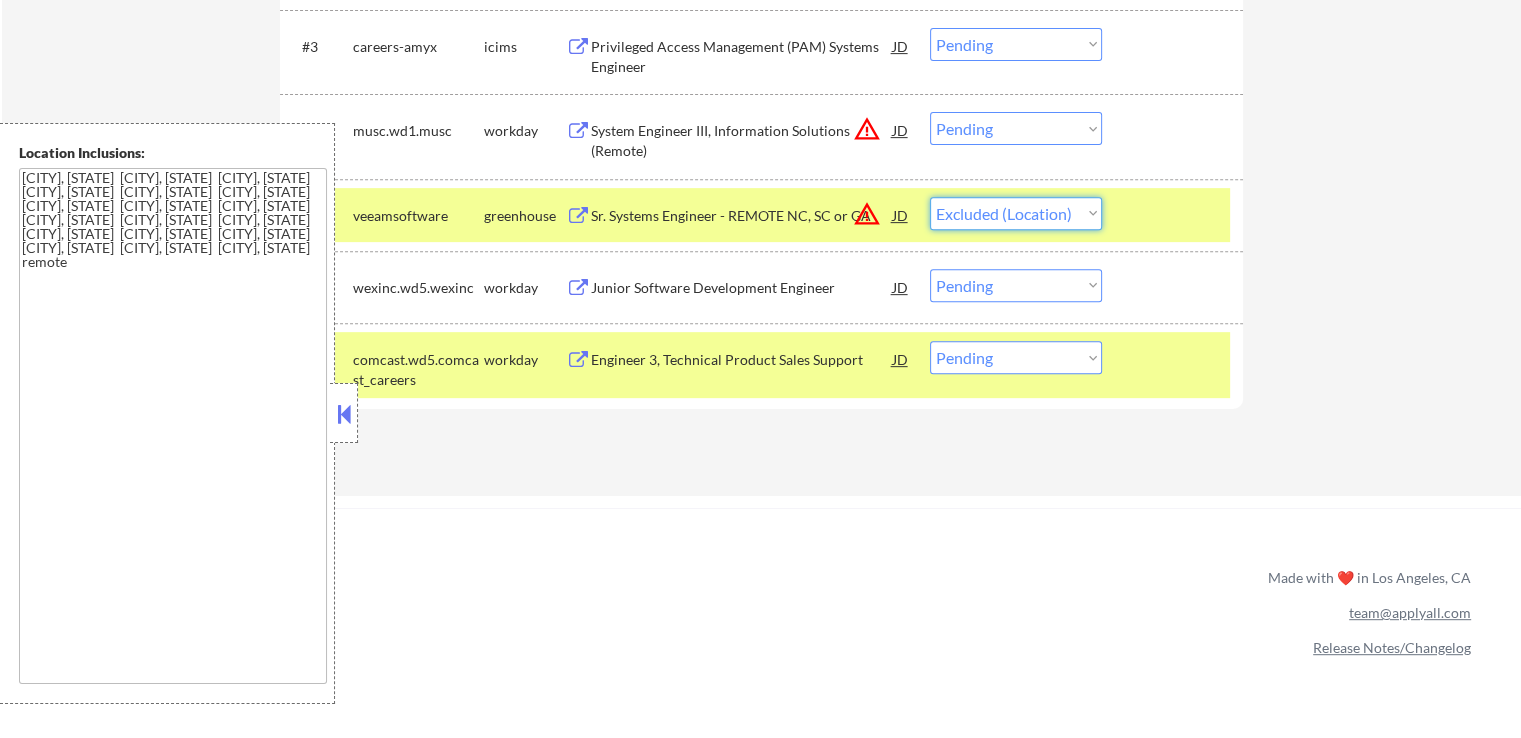click on "Choose an option... Pending Applied Excluded (Questions) Excluded (Expired) Excluded (Location) Excluded (Bad Match) Excluded (Blocklist) Excluded (Salary) Excluded (Other)" at bounding box center [1016, 213] 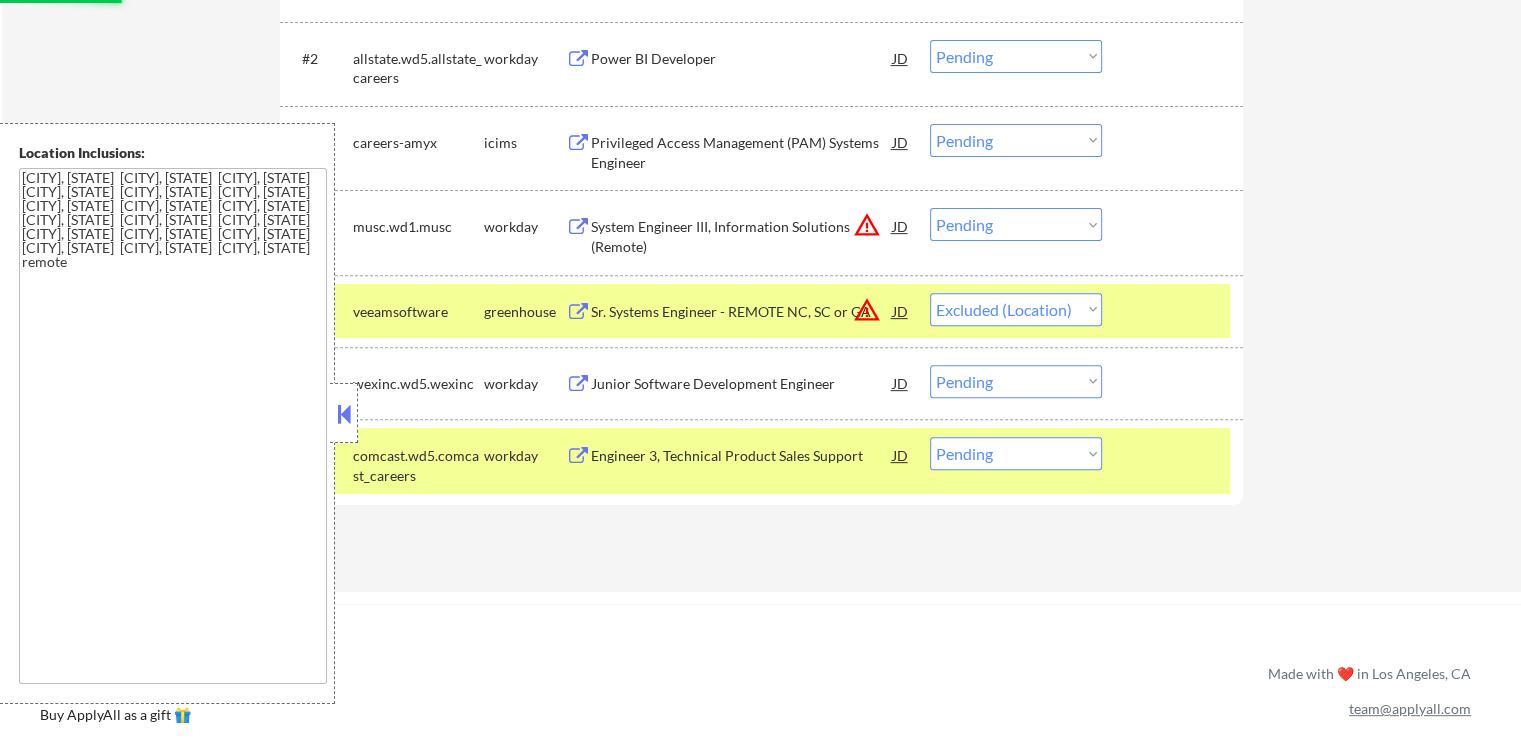 scroll, scrollTop: 700, scrollLeft: 0, axis: vertical 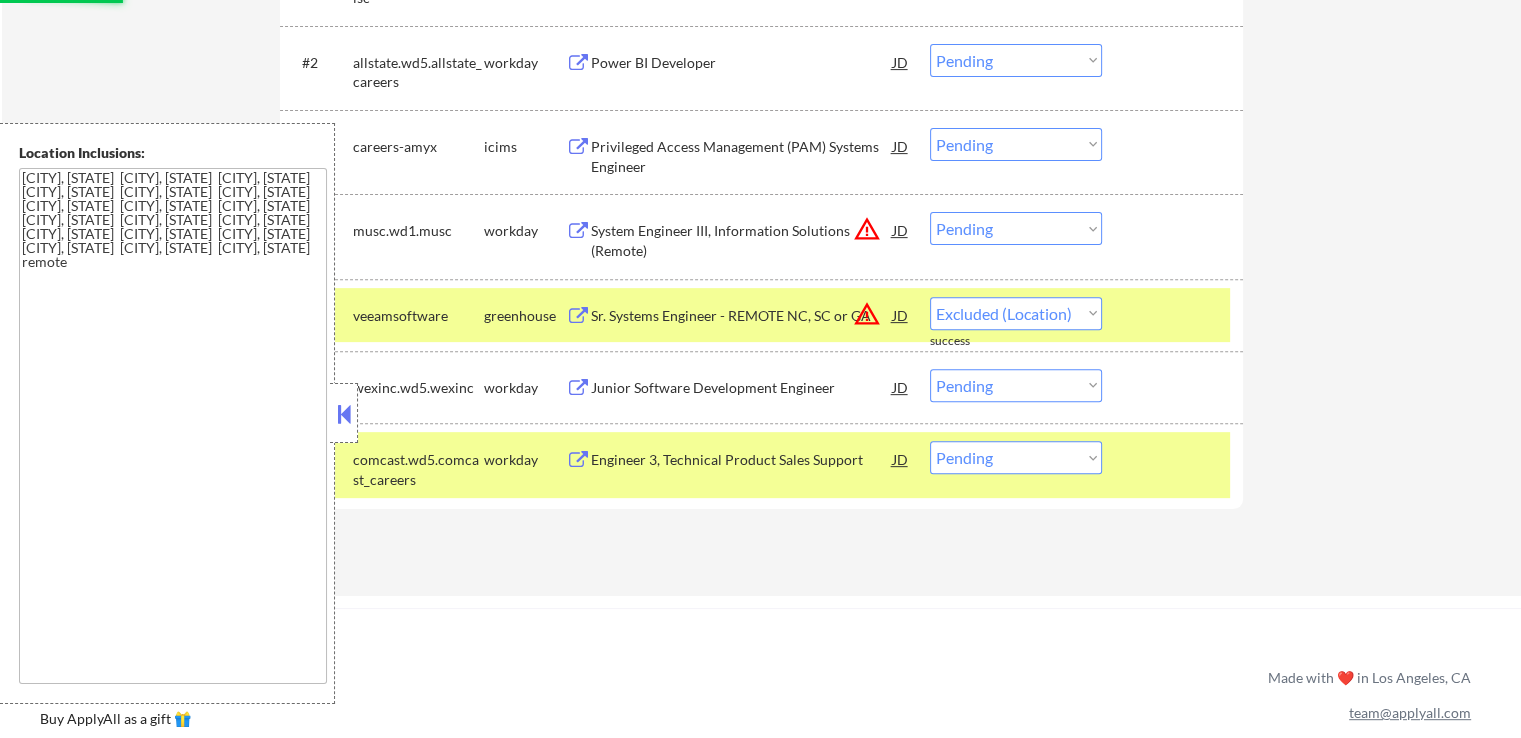 select on ""pending"" 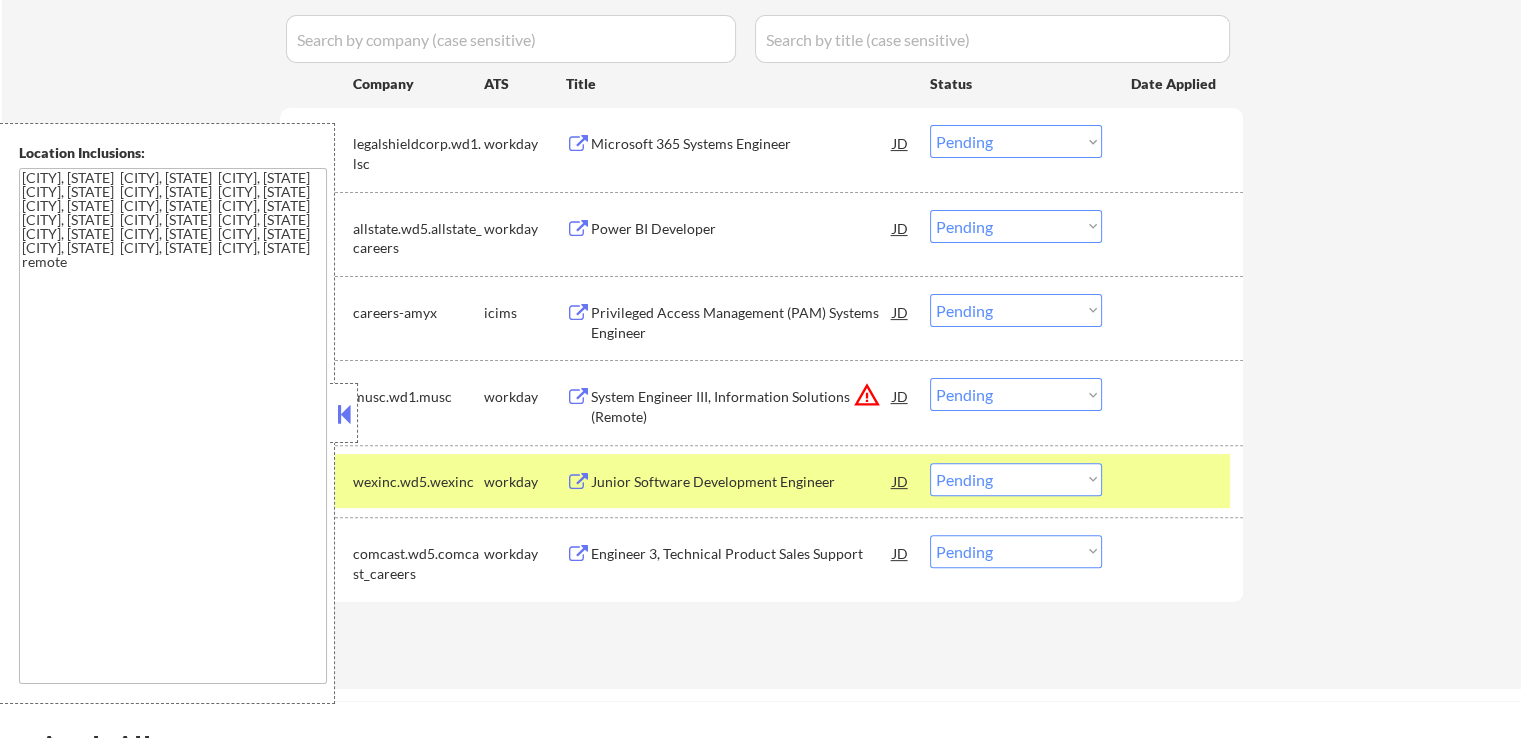 scroll, scrollTop: 500, scrollLeft: 0, axis: vertical 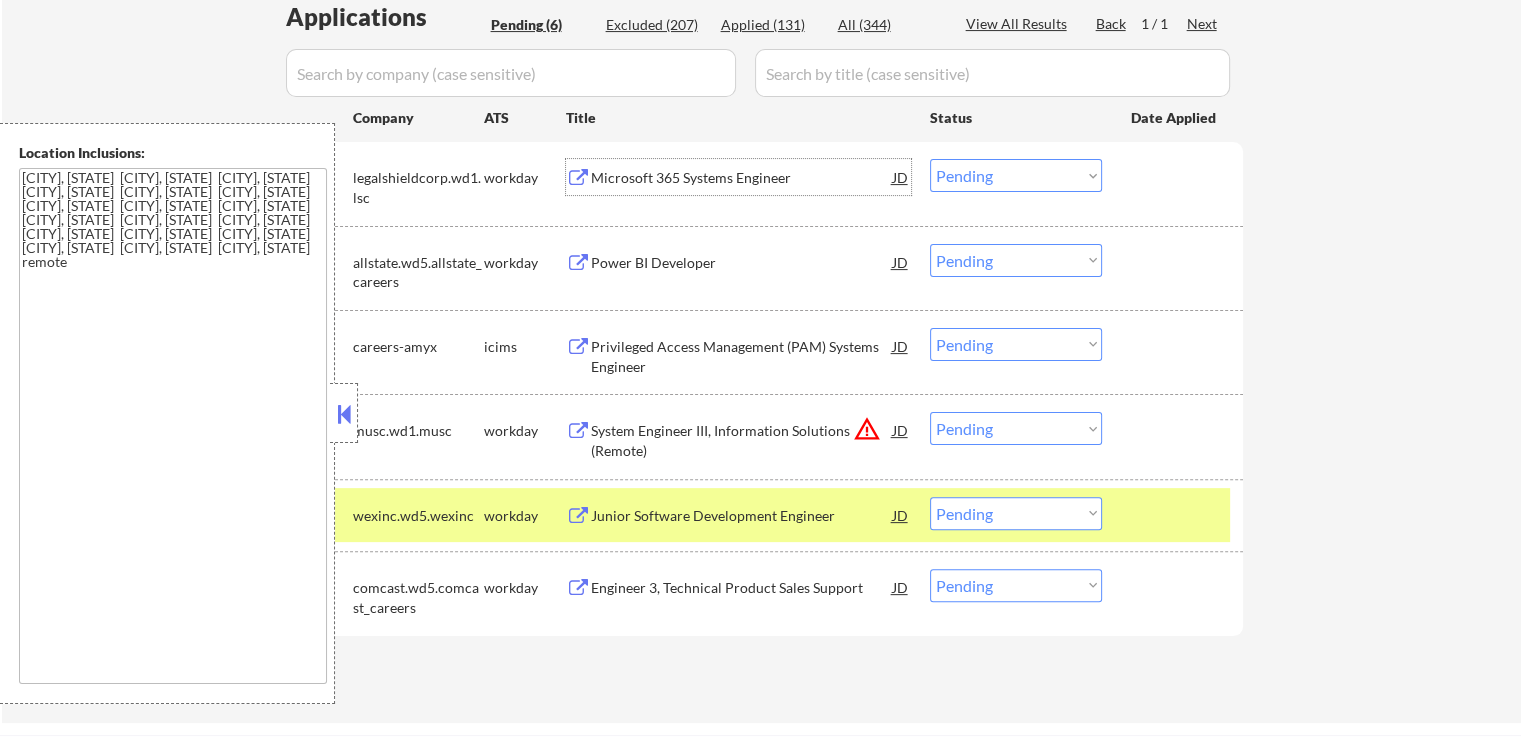 click on "Microsoft 365 Systems Engineer" at bounding box center (742, 178) 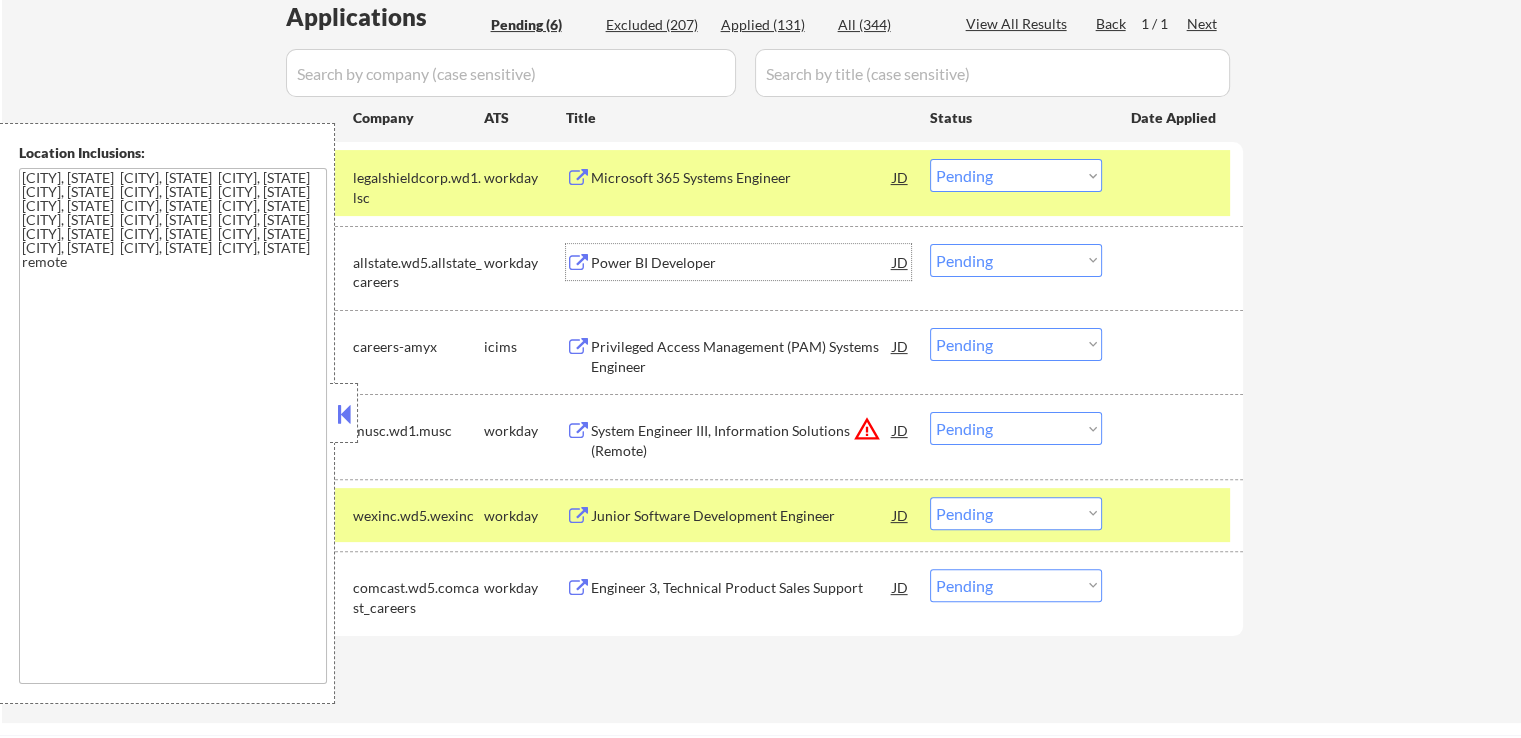 click on "Power BI Developer" at bounding box center [742, 263] 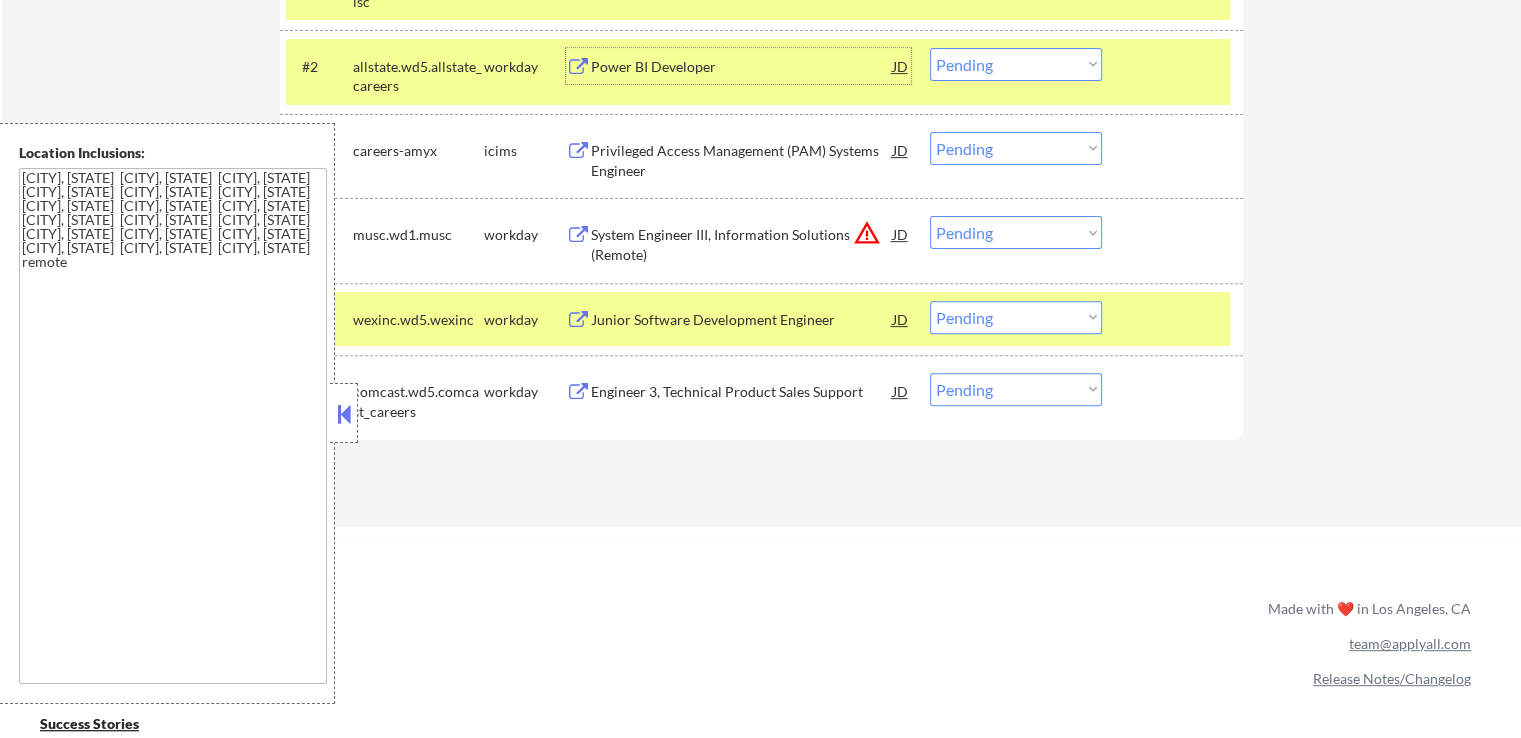scroll, scrollTop: 700, scrollLeft: 0, axis: vertical 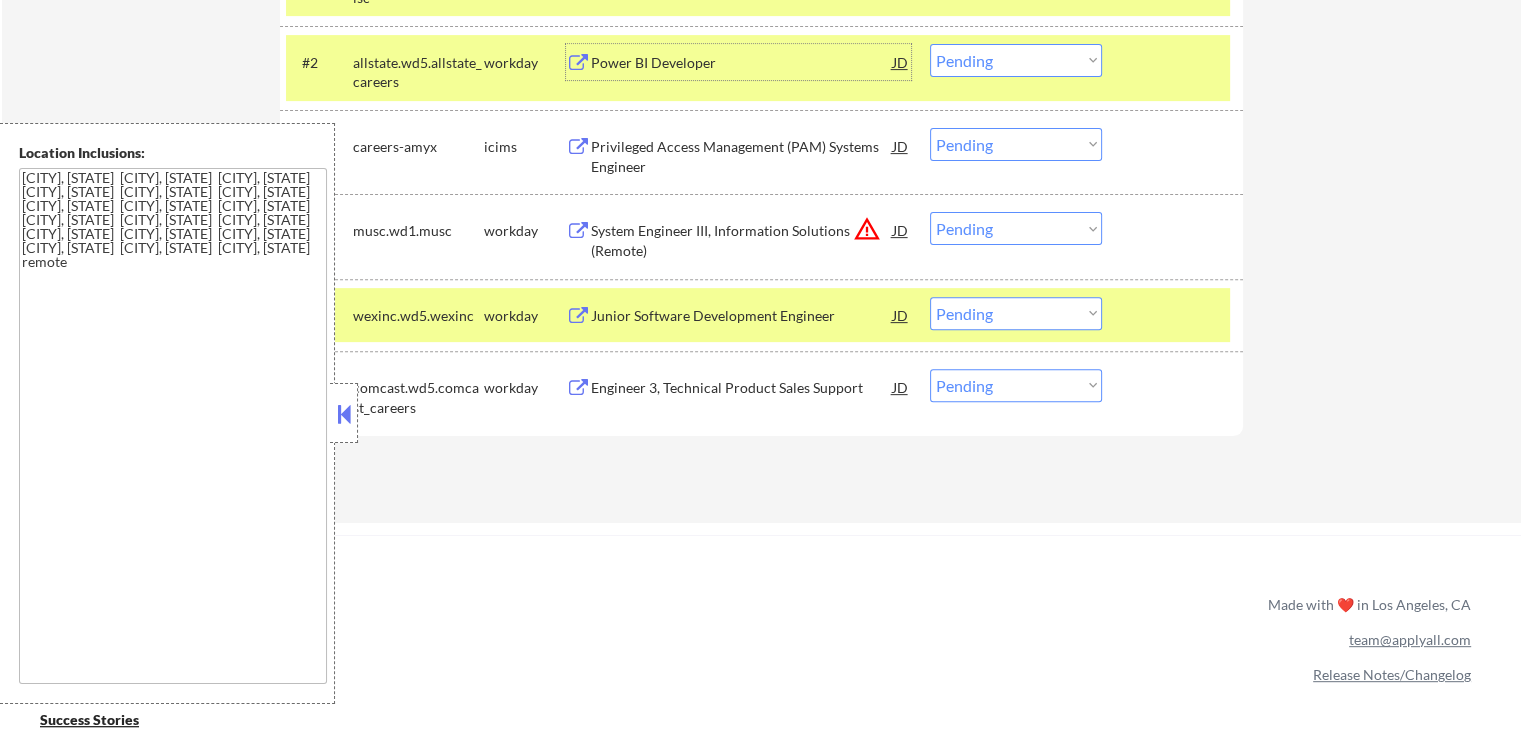 click on "Junior Software Development Engineer" at bounding box center (742, 316) 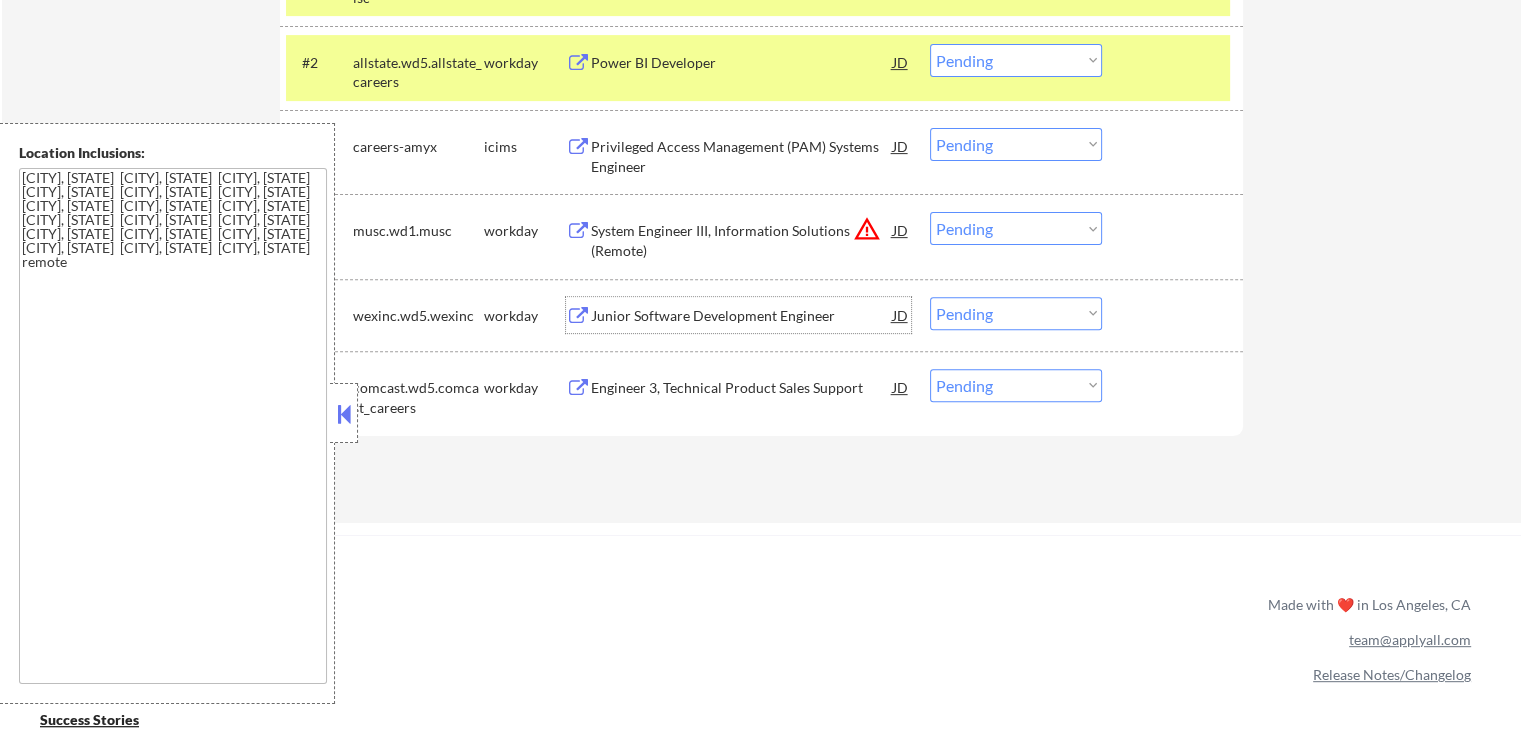 click on "Engineer 3, Technical Product Sales Support" at bounding box center [742, 388] 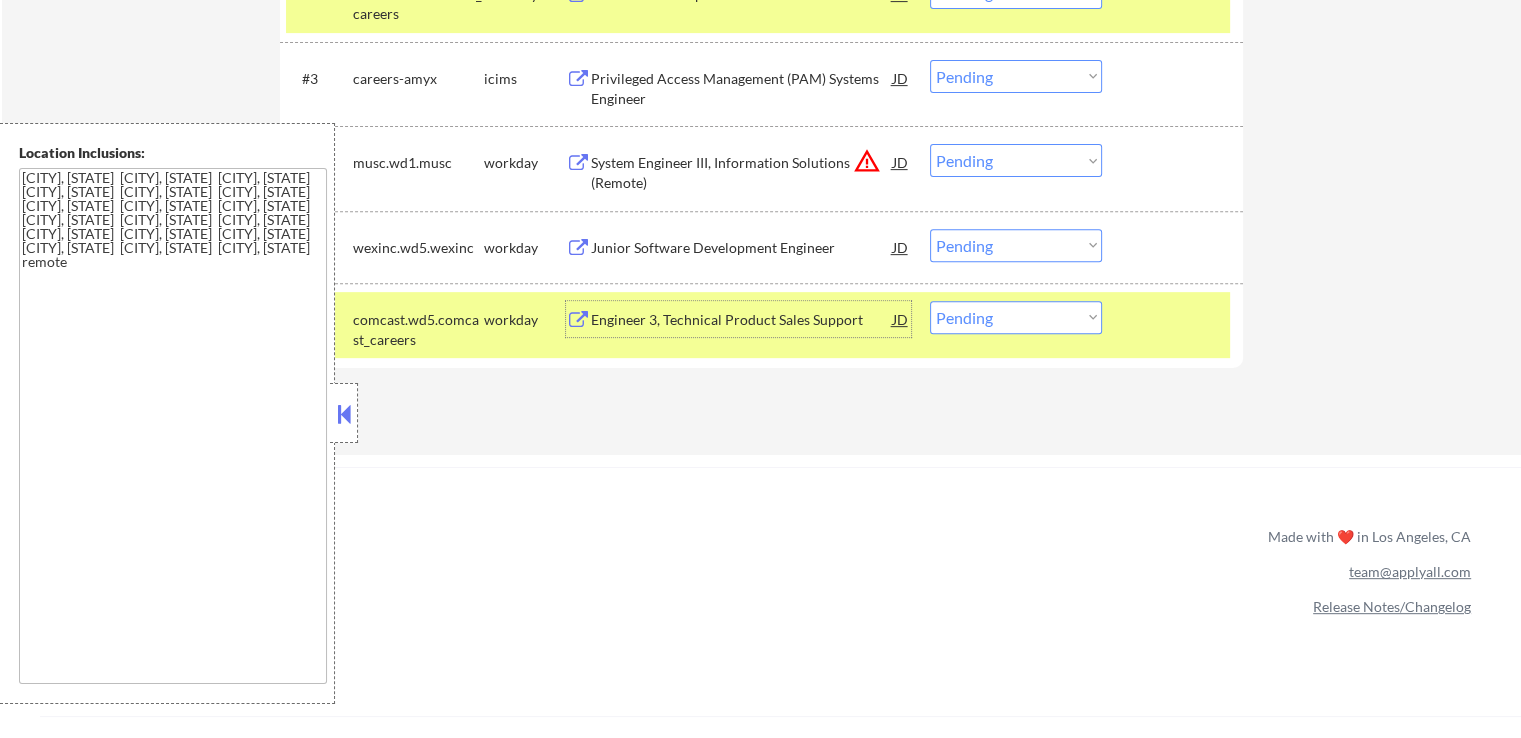 scroll, scrollTop: 800, scrollLeft: 0, axis: vertical 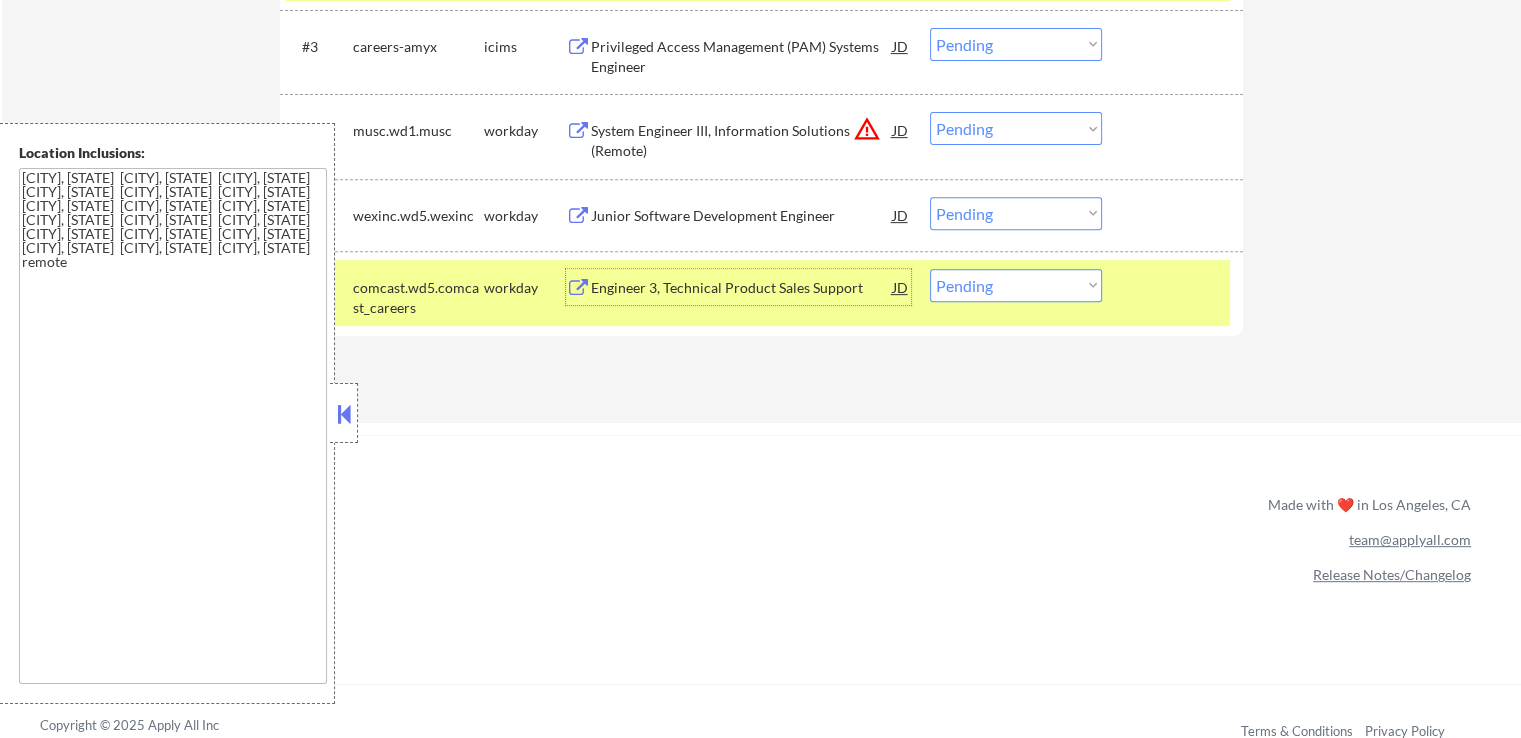 click on "Choose an option... Pending Applied Excluded (Questions) Excluded (Expired) Excluded (Location) Excluded (Bad Match) Excluded (Blocklist) Excluded (Salary) Excluded (Other)" at bounding box center (1016, 285) 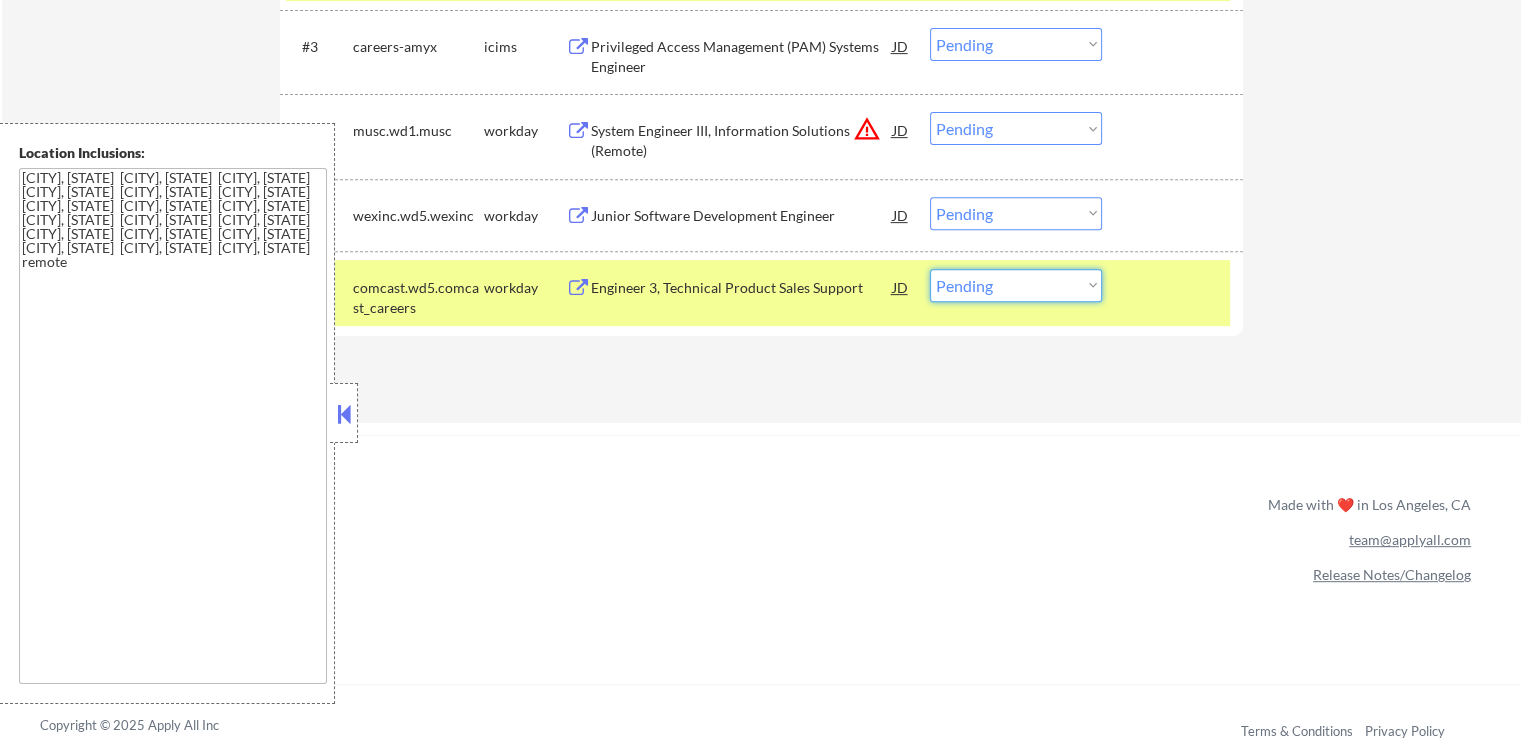 select on ""excluded__expired_"" 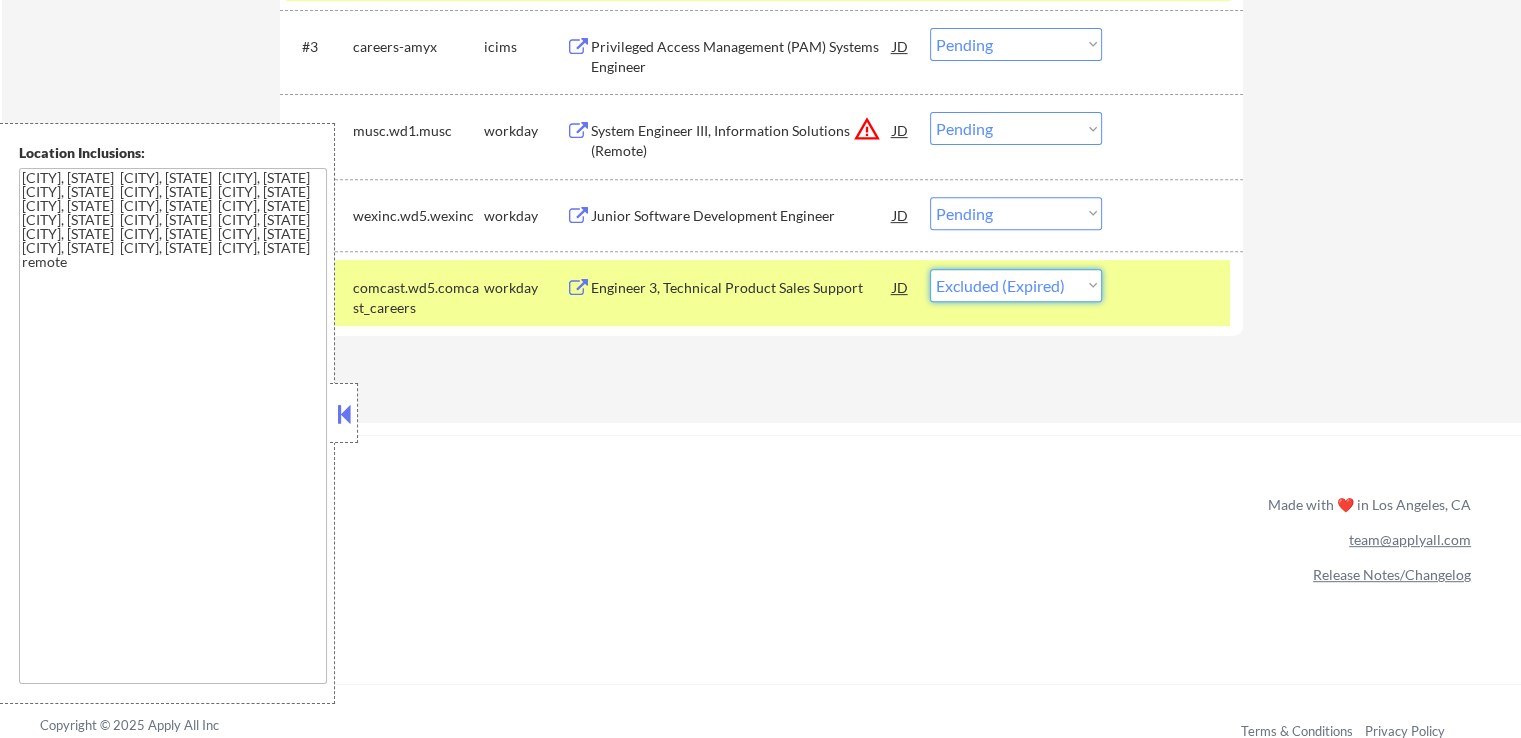 click on "Choose an option... Pending Applied Excluded (Questions) Excluded (Expired) Excluded (Location) Excluded (Bad Match) Excluded (Blocklist) Excluded (Salary) Excluded (Other)" at bounding box center (1016, 285) 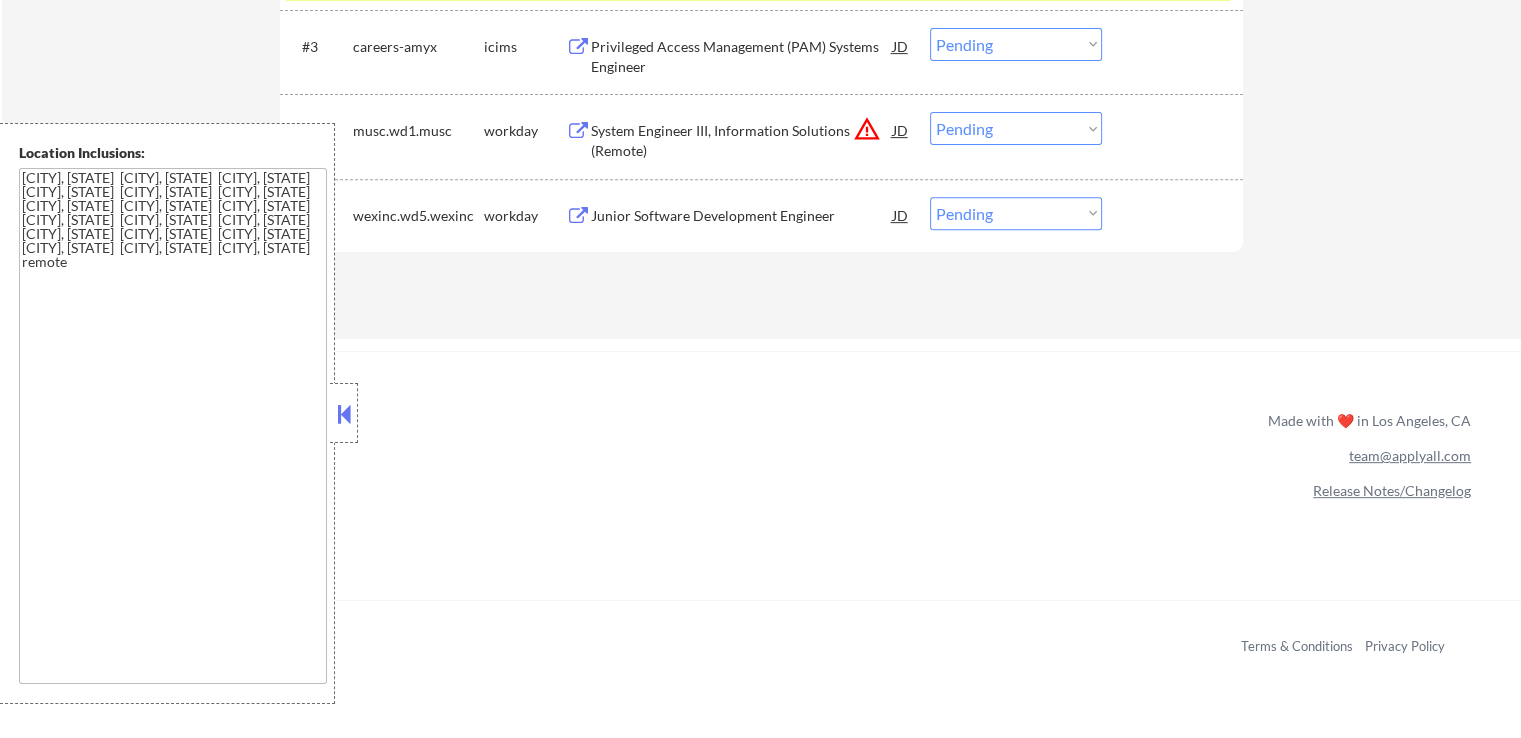 click on "Choose an option... Pending Applied Excluded (Questions) Excluded (Expired) Excluded (Location) Excluded (Bad Match) Excluded (Blocklist) Excluded (Salary) Excluded (Other)" at bounding box center [1016, 213] 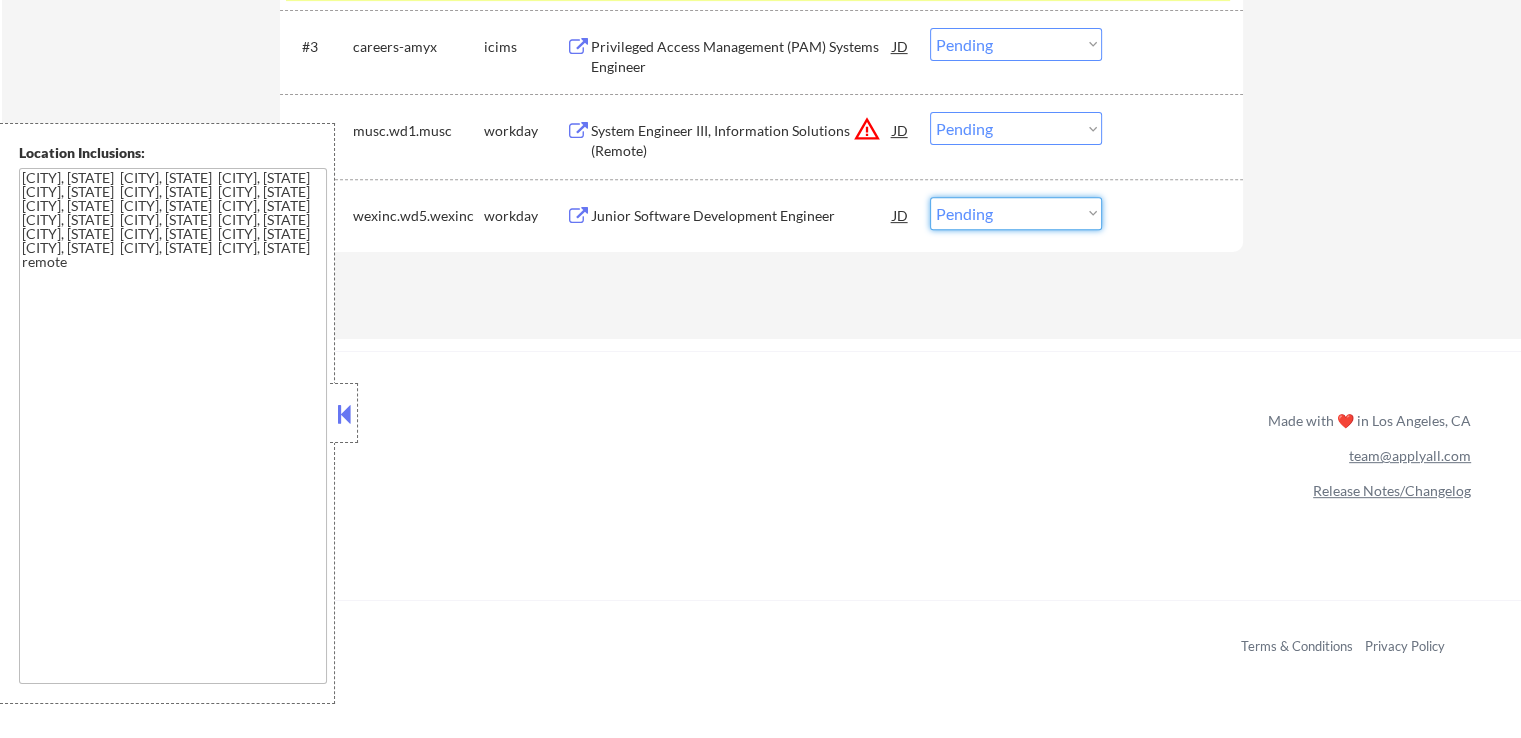 select on ""applied"" 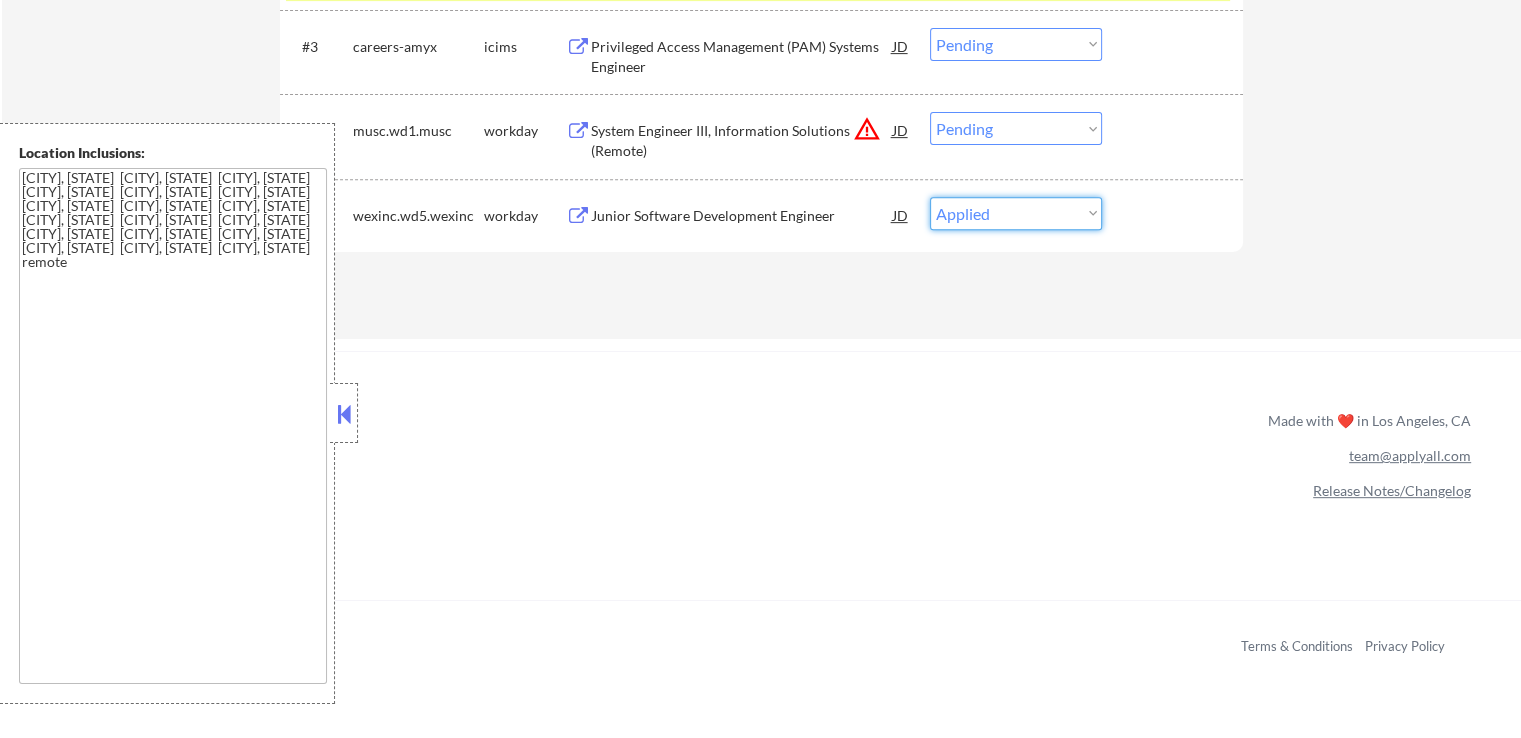 click on "Choose an option... Pending Applied Excluded (Questions) Excluded (Expired) Excluded (Location) Excluded (Bad Match) Excluded (Blocklist) Excluded (Salary) Excluded (Other)" at bounding box center (1016, 213) 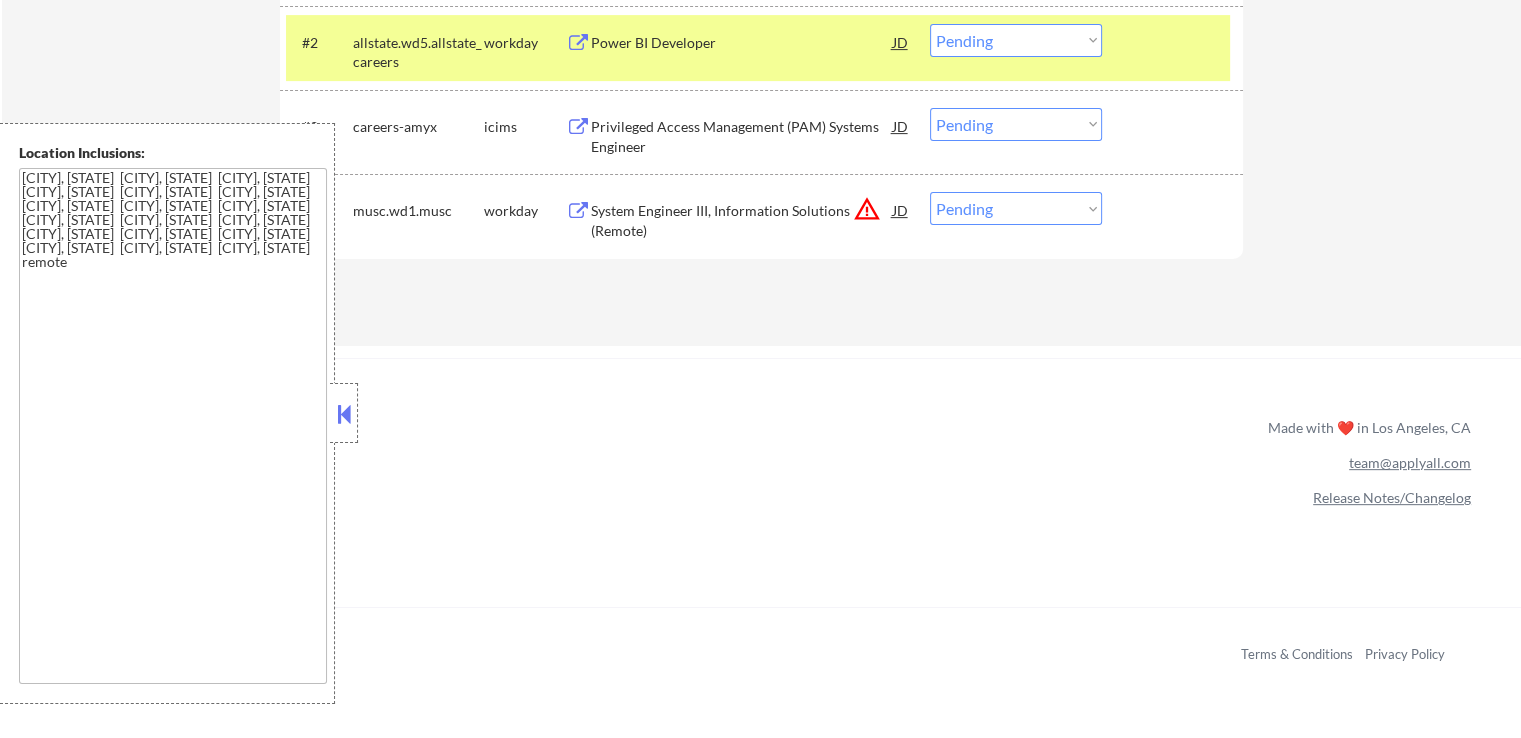 scroll, scrollTop: 600, scrollLeft: 0, axis: vertical 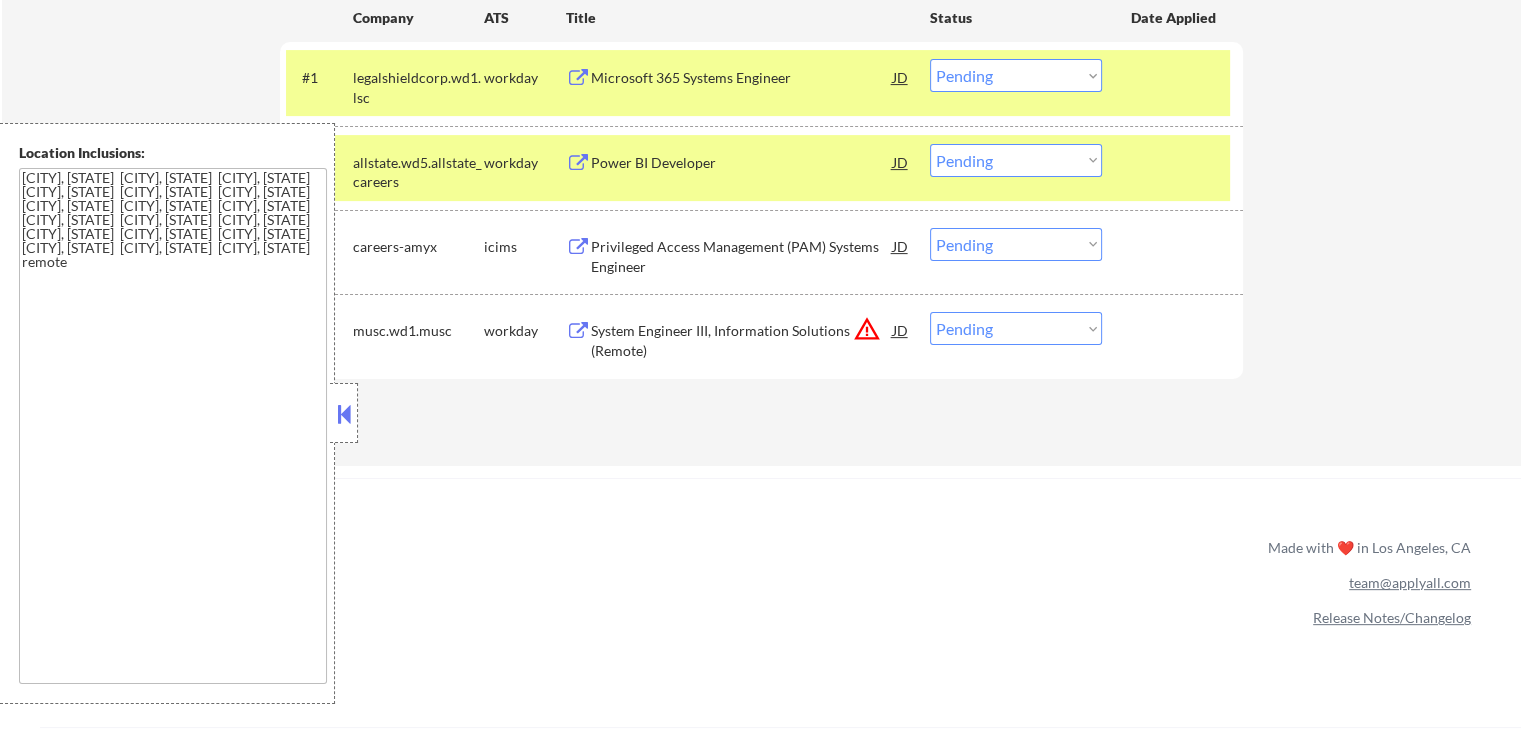 click on "Choose an option... Pending Applied Excluded (Questions) Excluded (Expired) Excluded (Location) Excluded (Bad Match) Excluded (Blocklist) Excluded (Salary) Excluded (Other)" at bounding box center [1016, 160] 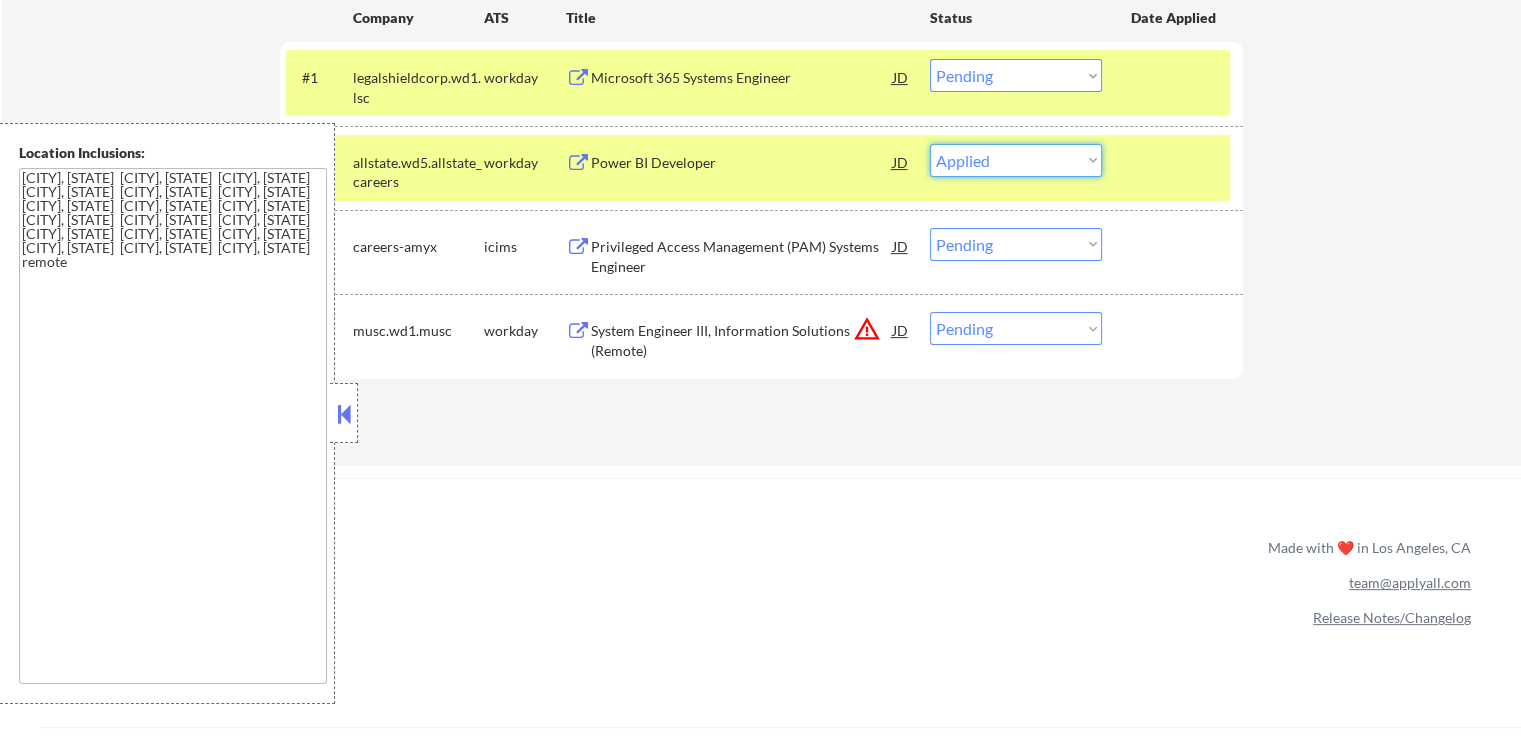 click on "Choose an option... Pending Applied Excluded (Questions) Excluded (Expired) Excluded (Location) Excluded (Bad Match) Excluded (Blocklist) Excluded (Salary) Excluded (Other)" at bounding box center (1016, 160) 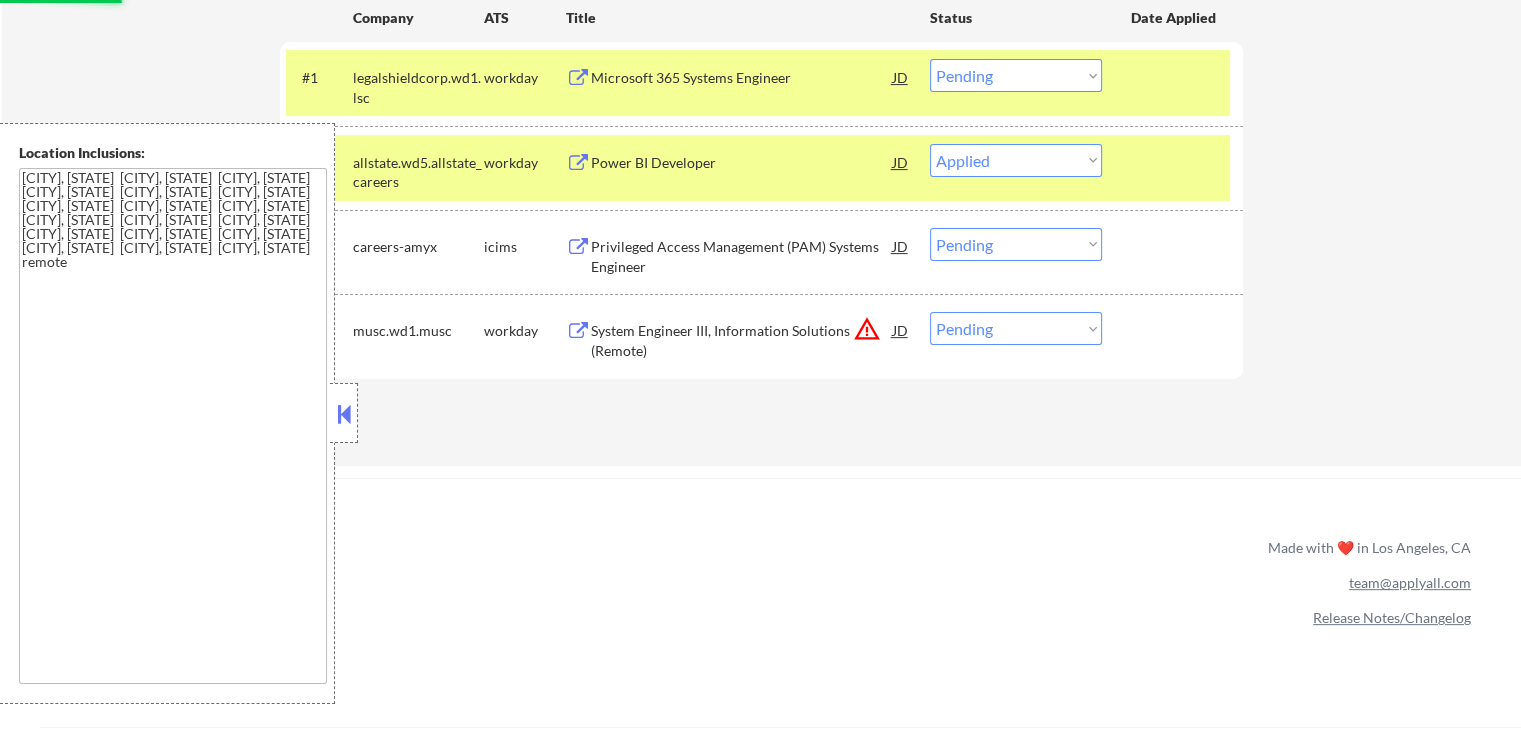 select on ""pending"" 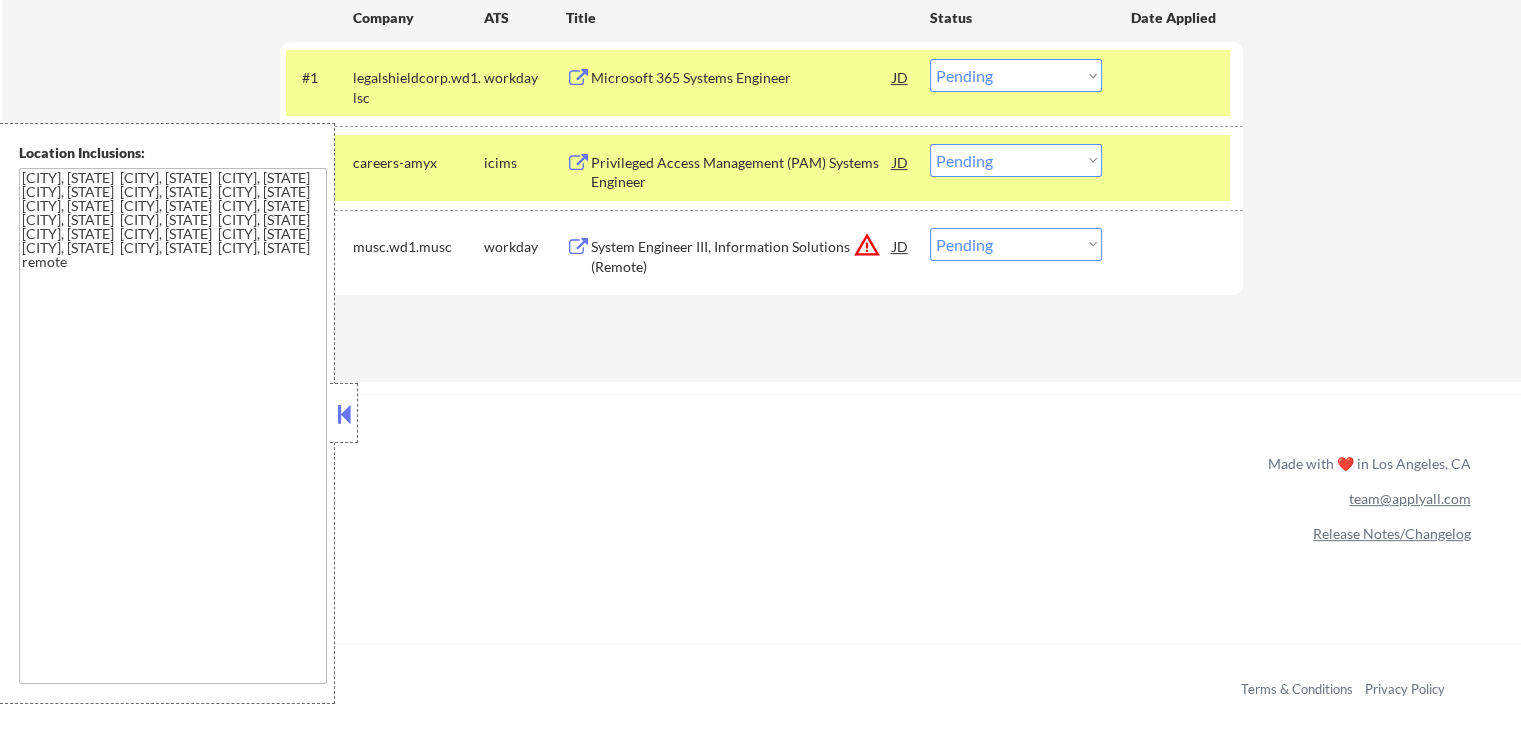scroll, scrollTop: 500, scrollLeft: 0, axis: vertical 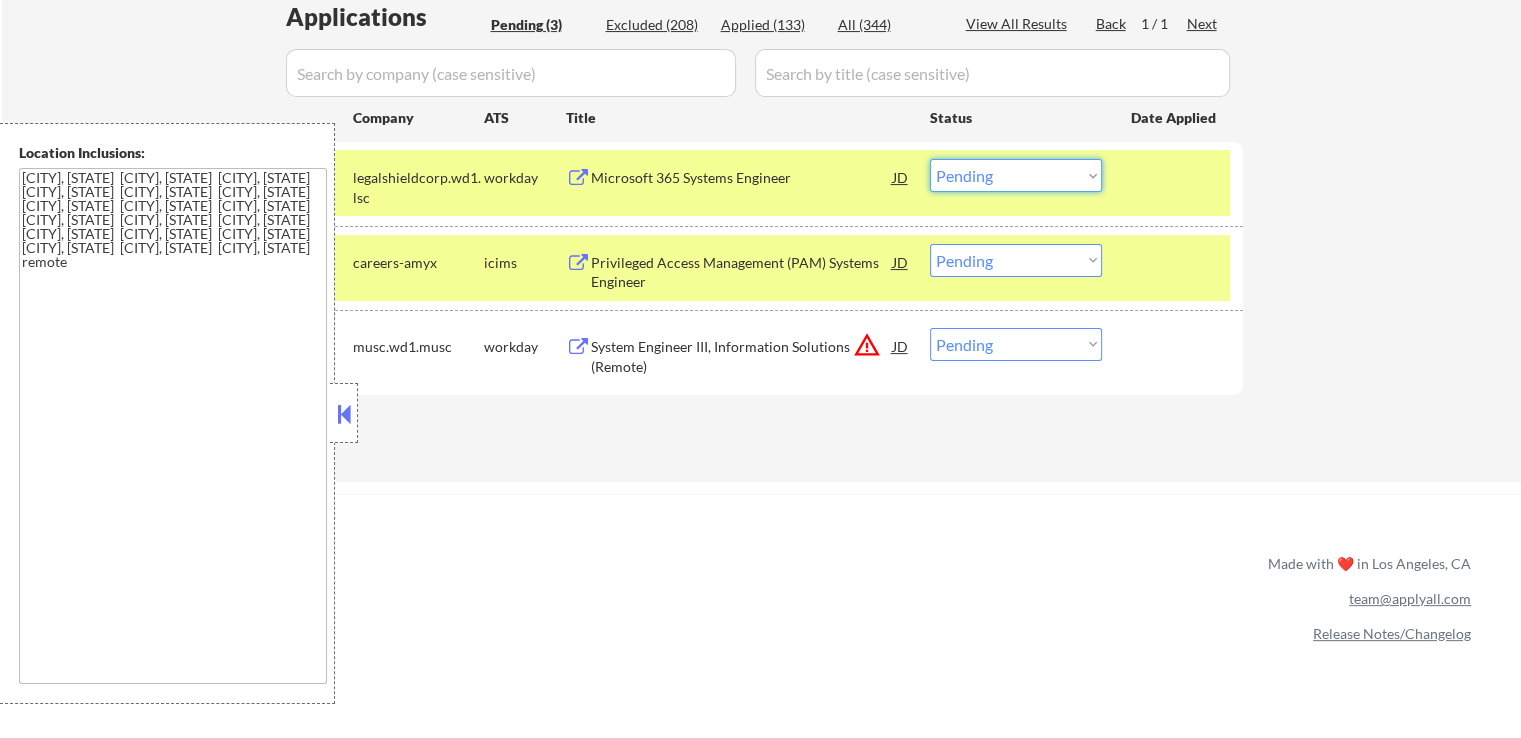 click on "Choose an option... Pending Applied Excluded (Questions) Excluded (Expired) Excluded (Location) Excluded (Bad Match) Excluded (Blocklist) Excluded (Salary) Excluded (Other)" at bounding box center (1016, 175) 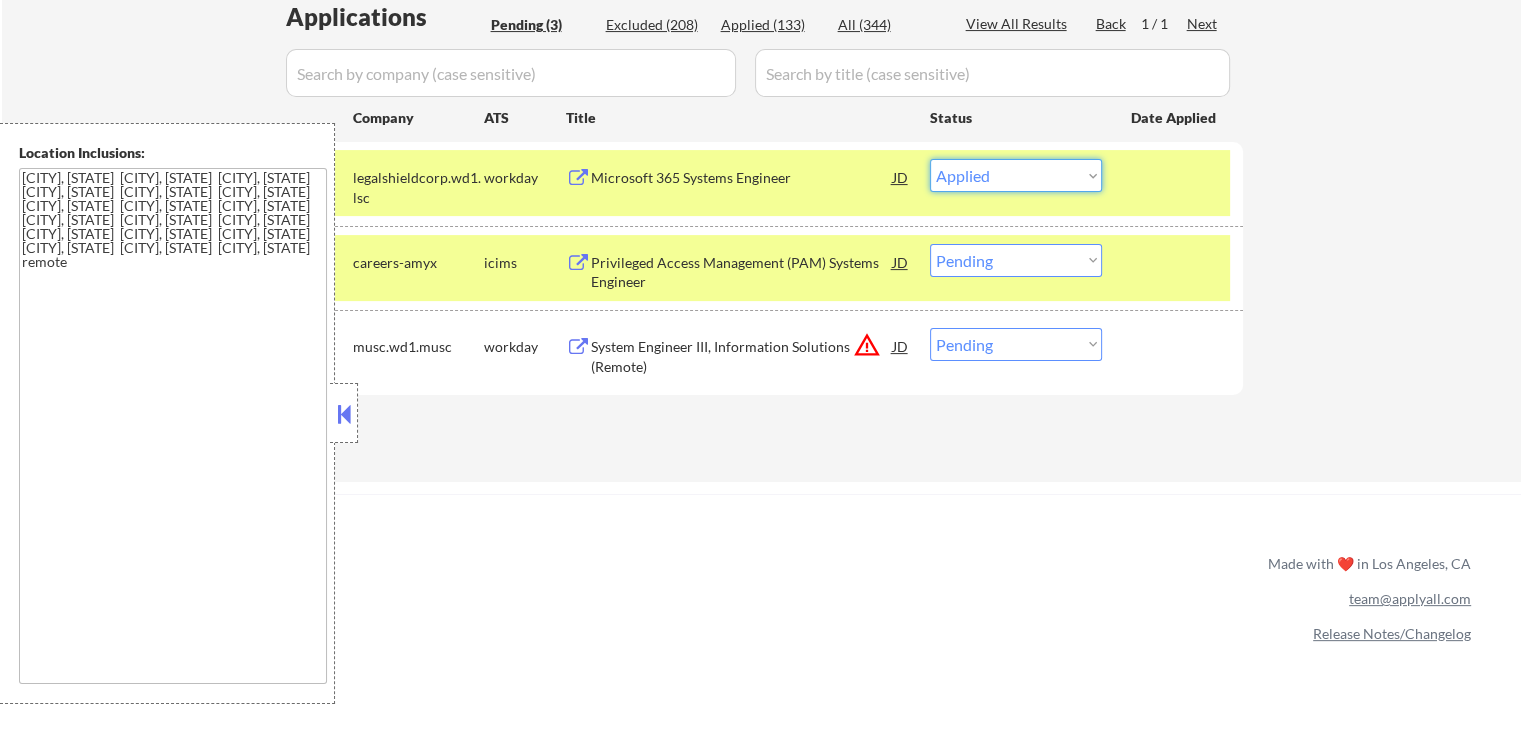 click on "Choose an option... Pending Applied Excluded (Questions) Excluded (Expired) Excluded (Location) Excluded (Bad Match) Excluded (Blocklist) Excluded (Salary) Excluded (Other)" at bounding box center [1016, 175] 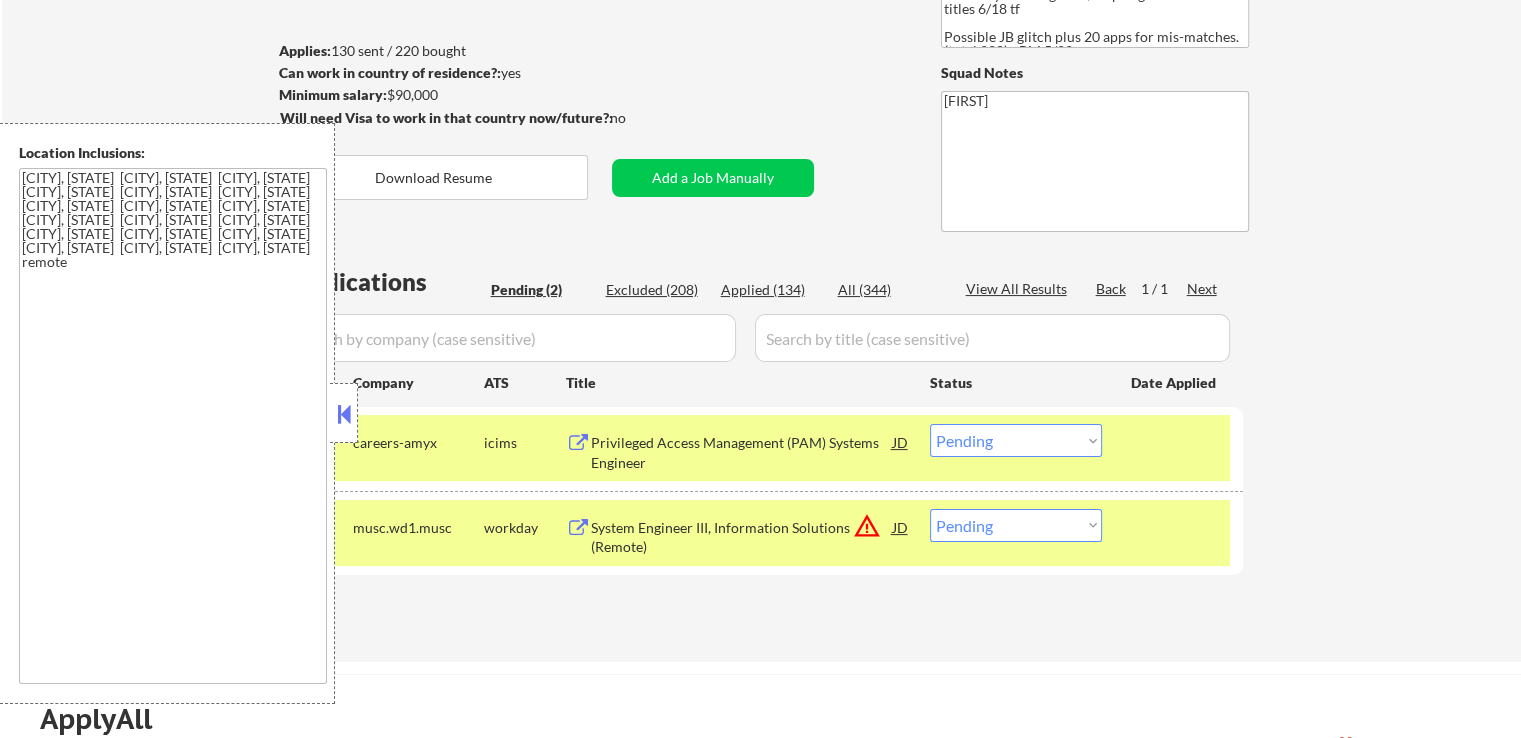 scroll, scrollTop: 200, scrollLeft: 0, axis: vertical 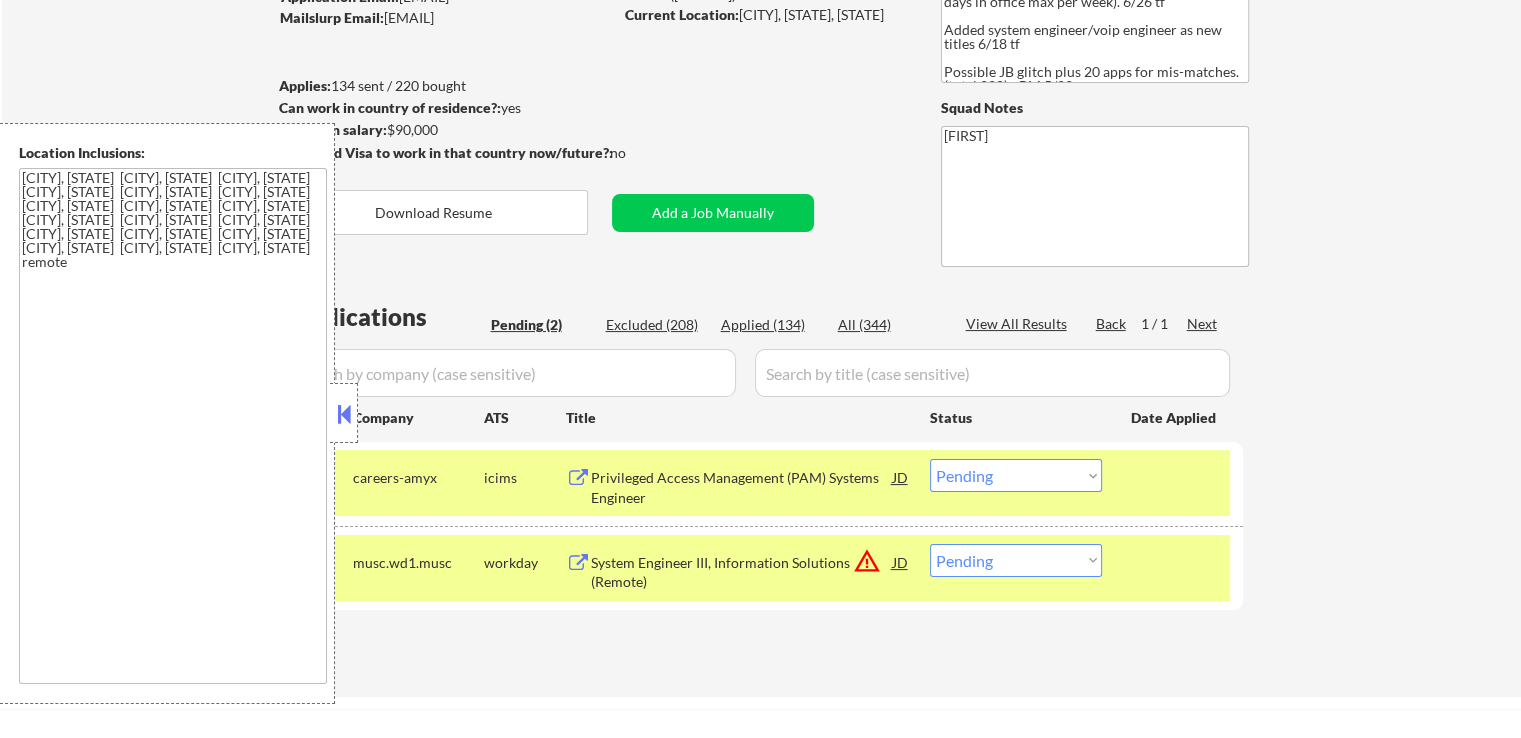 click on "Applied (134)" at bounding box center (771, 325) 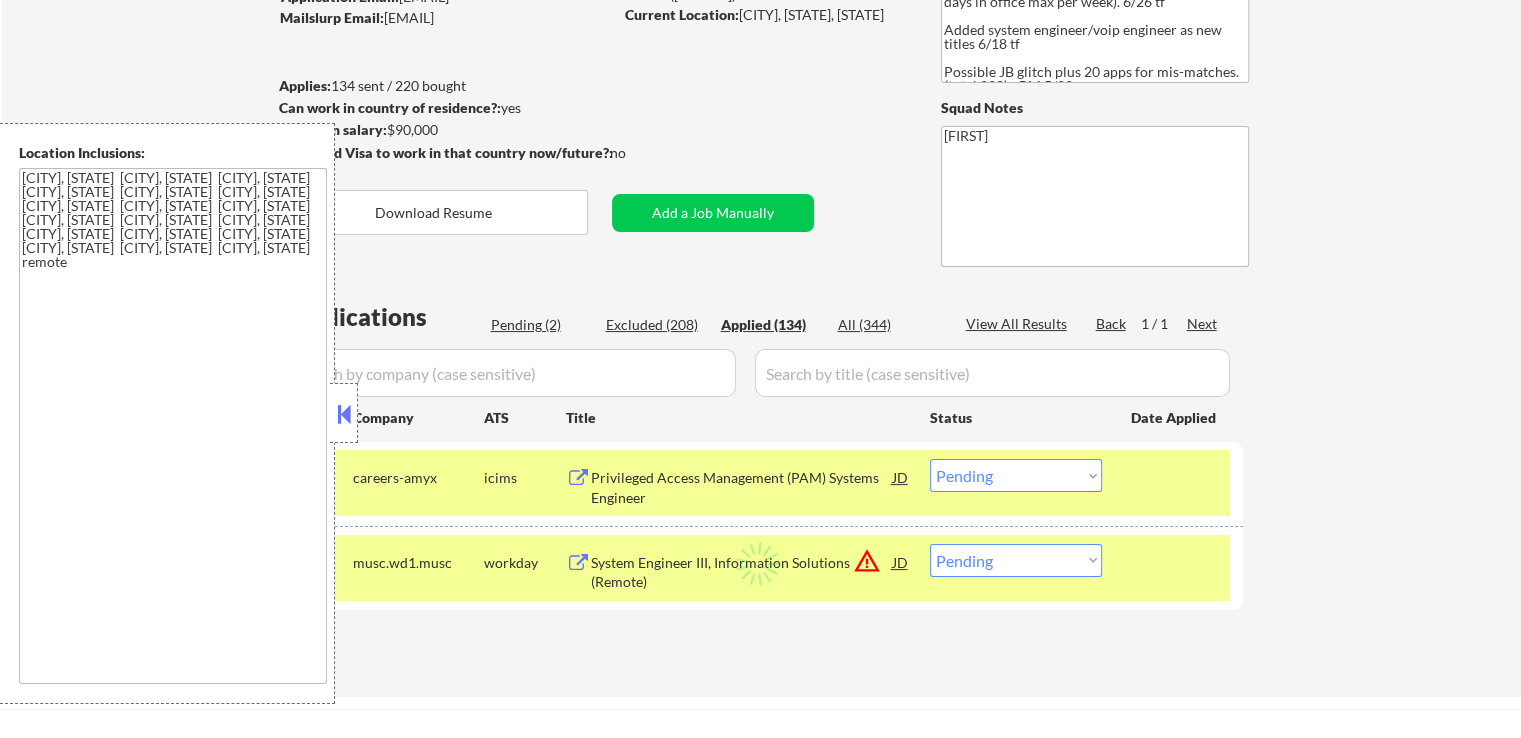 select on ""applied"" 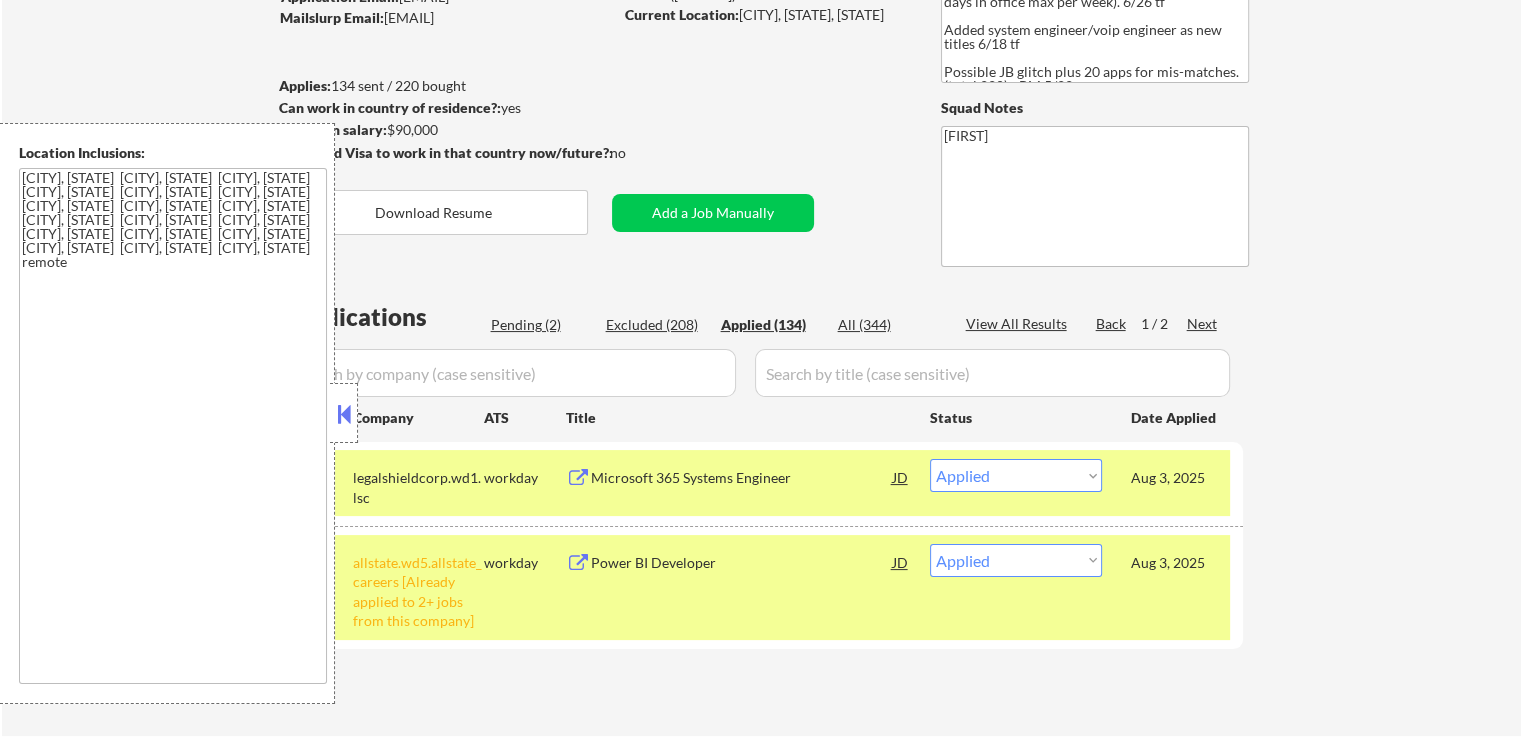 select on ""applied"" 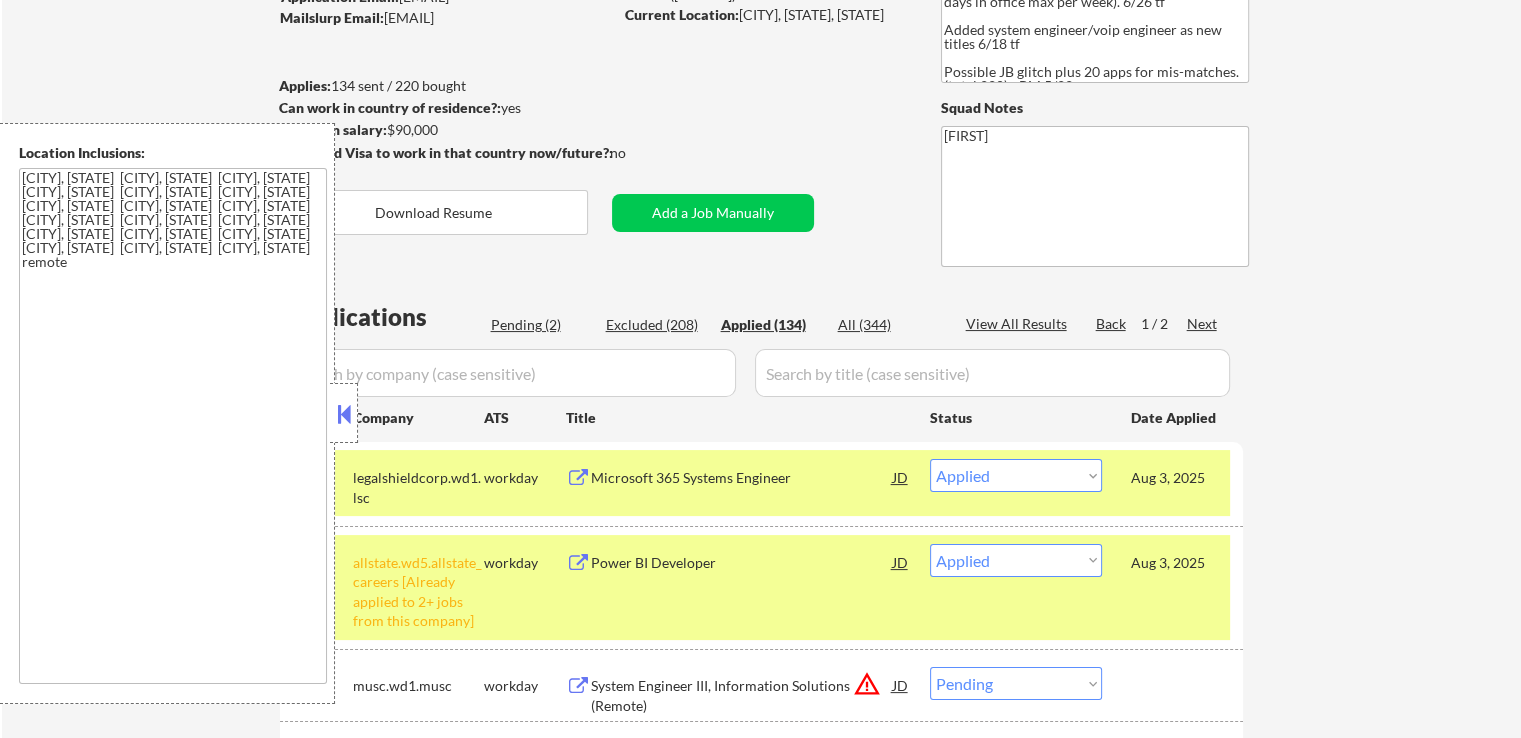 scroll, scrollTop: 400, scrollLeft: 0, axis: vertical 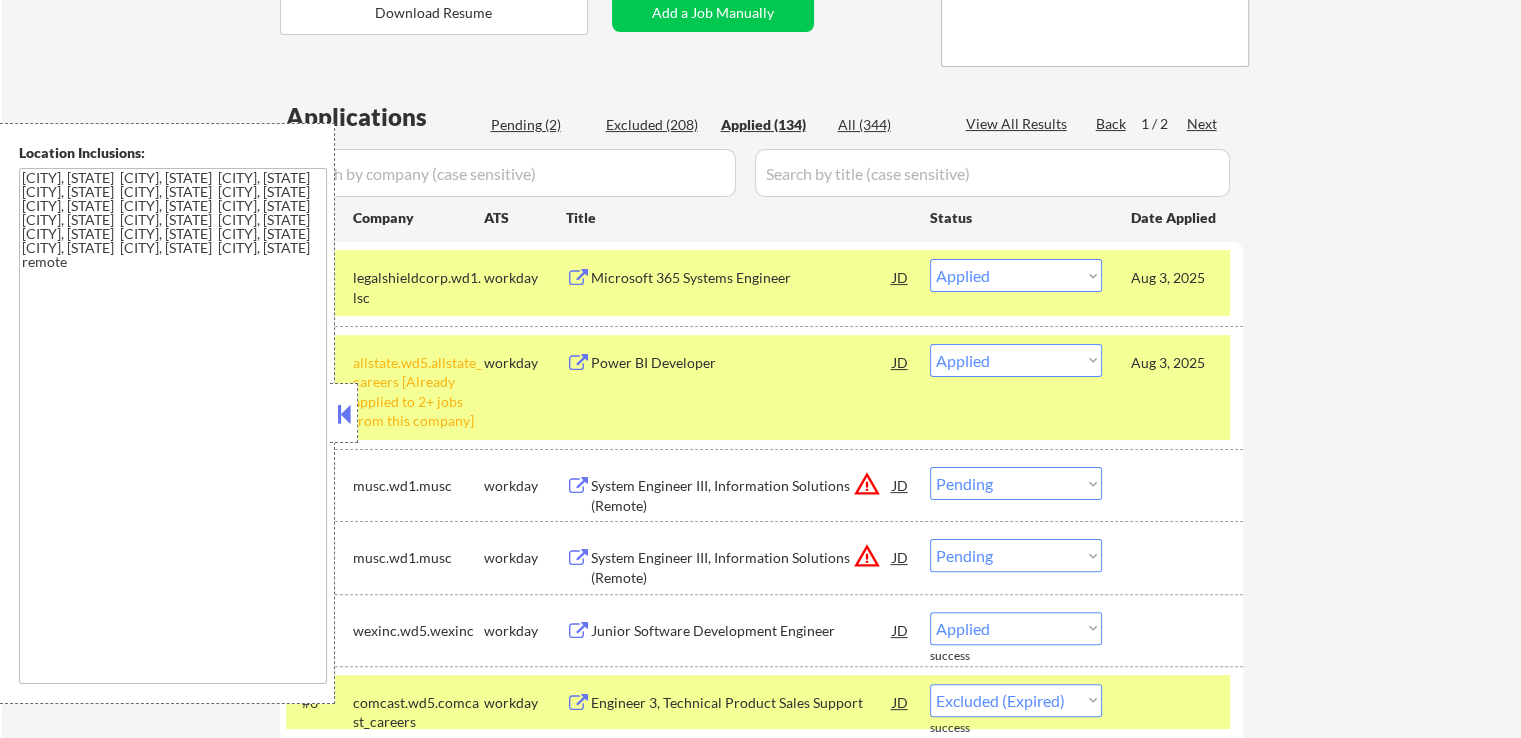 select on ""applied"" 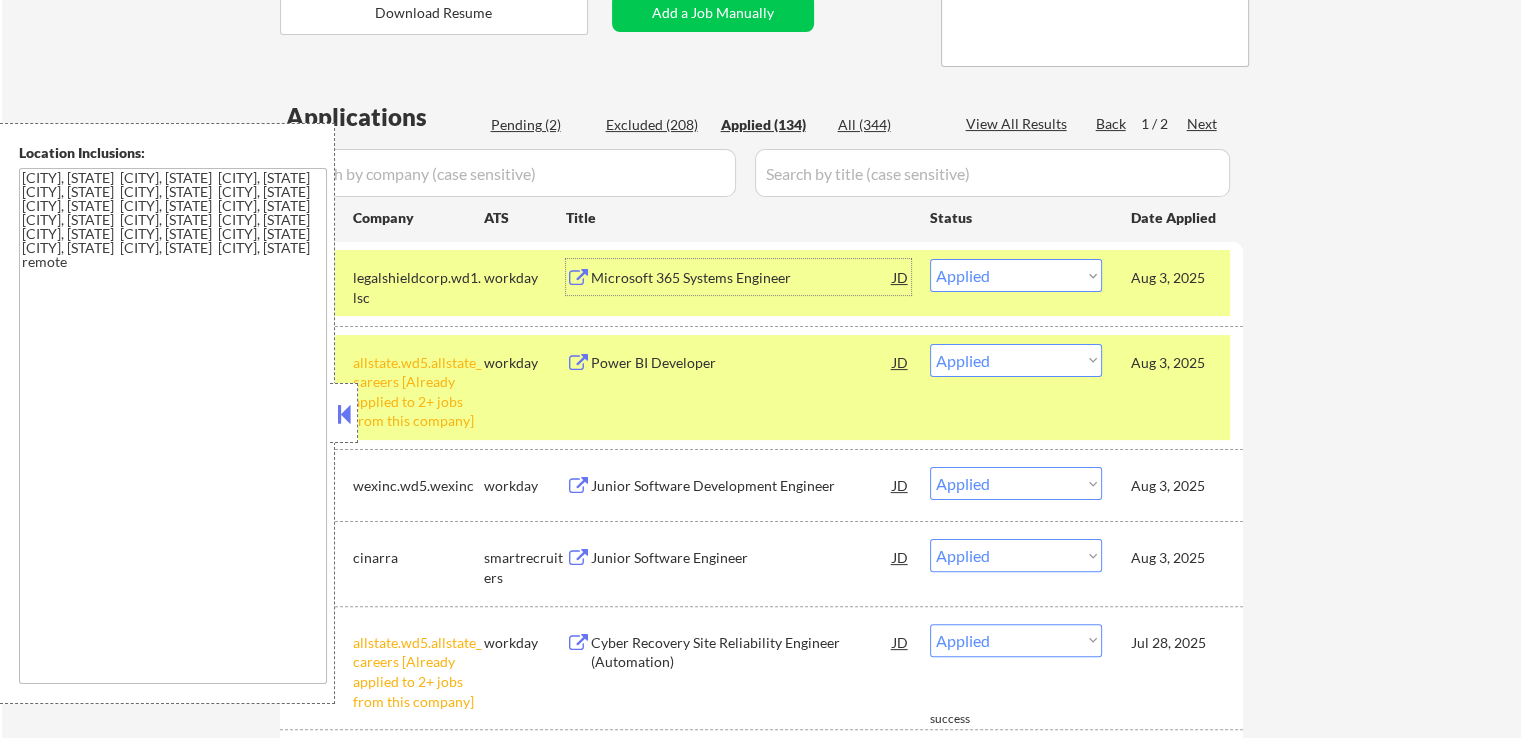 click on "Microsoft 365 Systems Engineer" at bounding box center [742, 278] 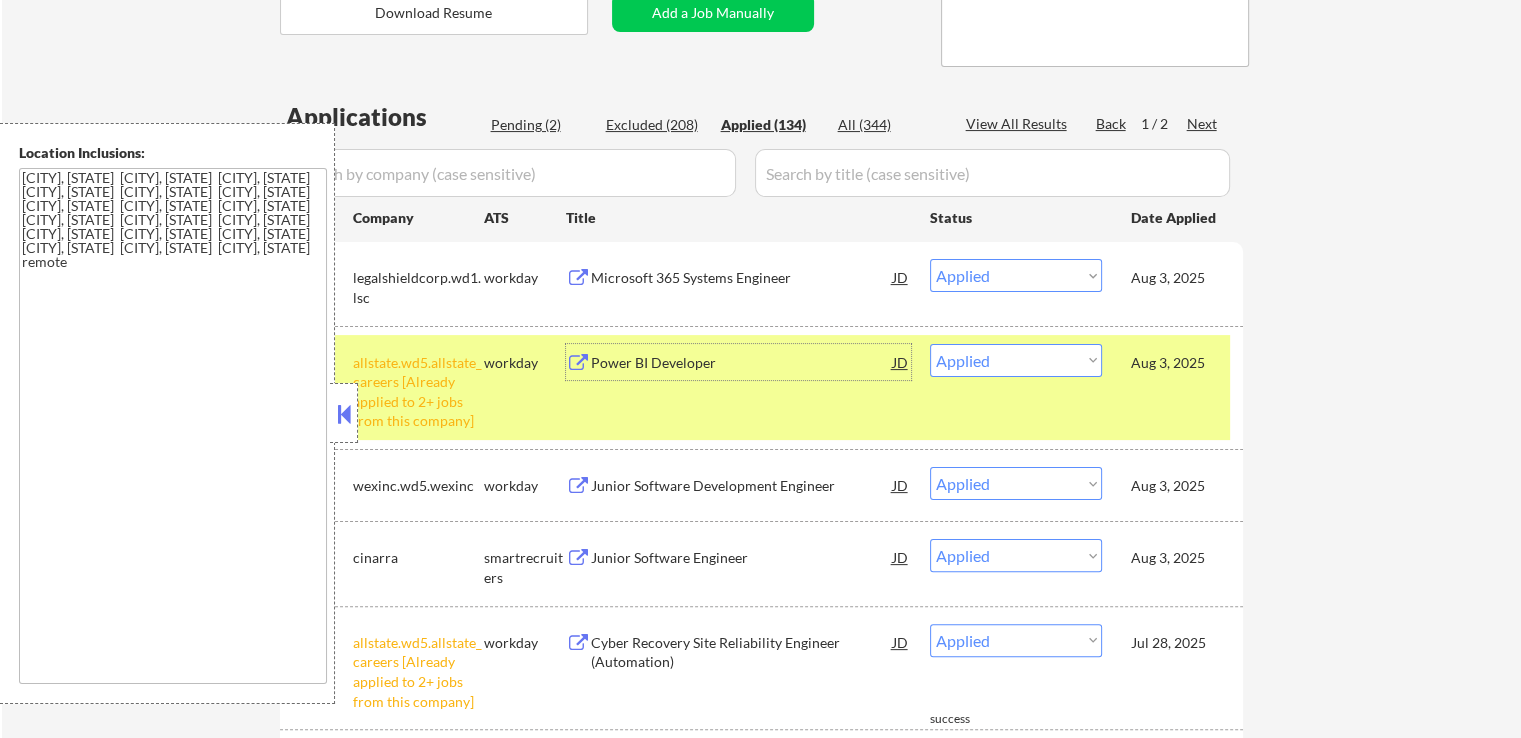 click on "Power BI Developer" at bounding box center [742, 363] 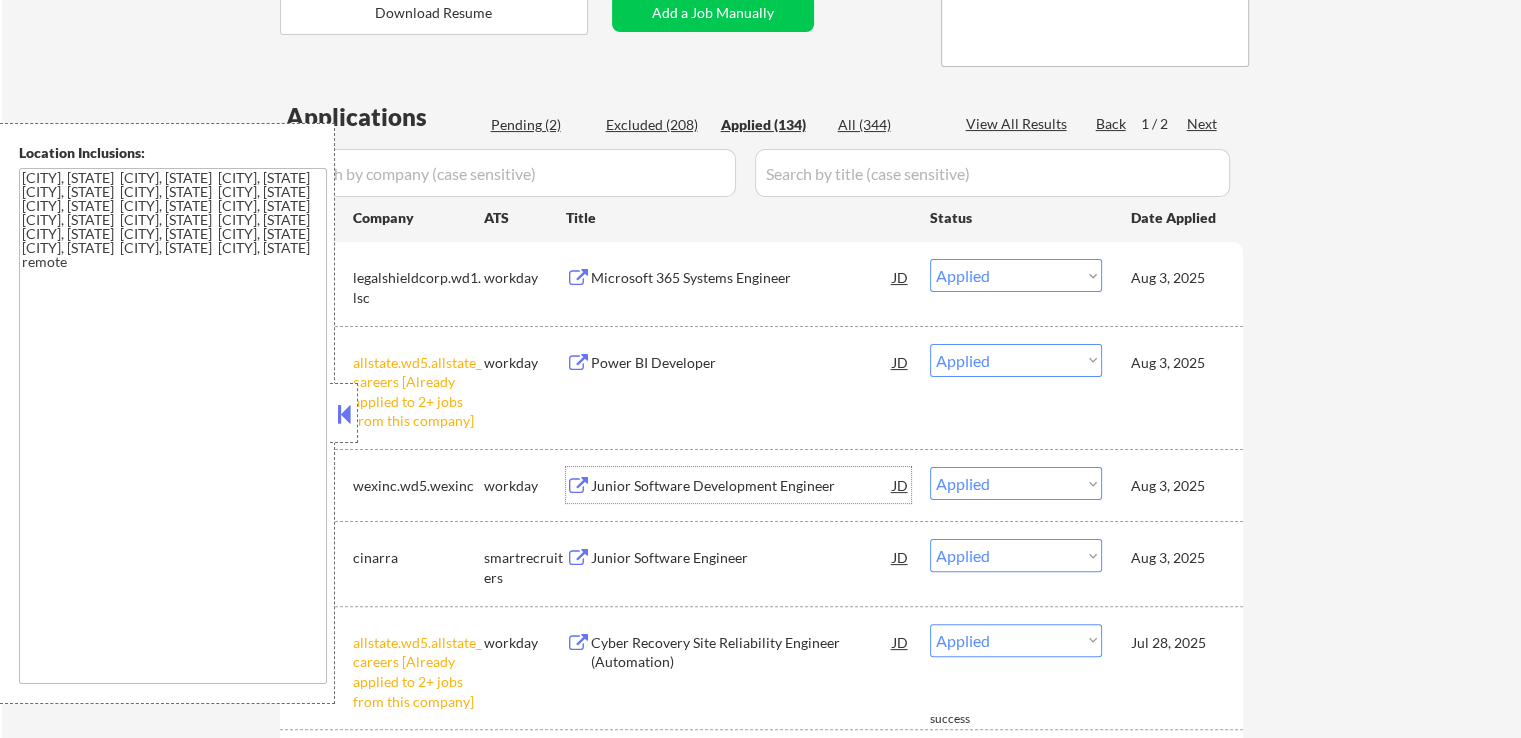 click on "Junior Software Development Engineer" at bounding box center (742, 486) 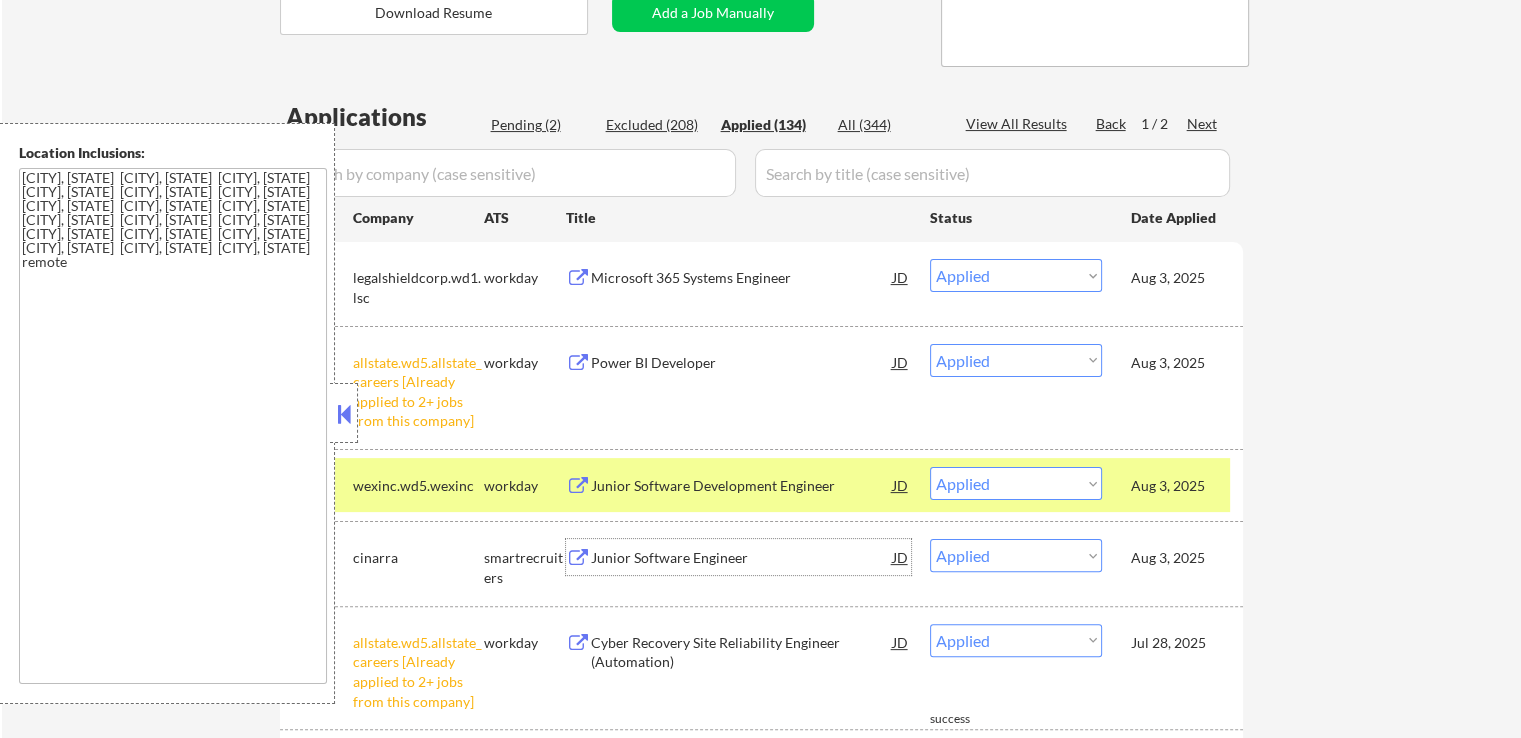 click on "Junior Software Engineer" at bounding box center [742, 558] 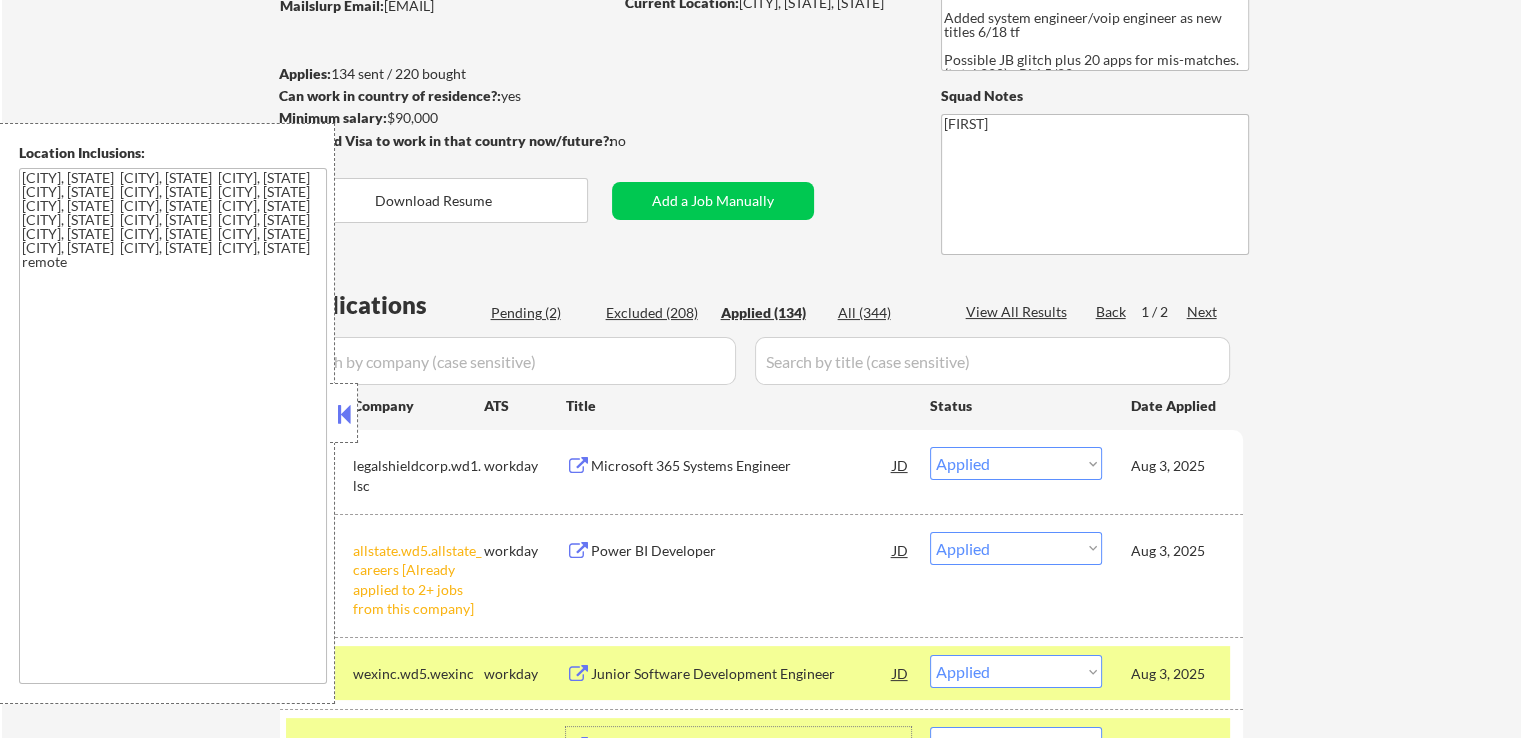 scroll, scrollTop: 200, scrollLeft: 0, axis: vertical 